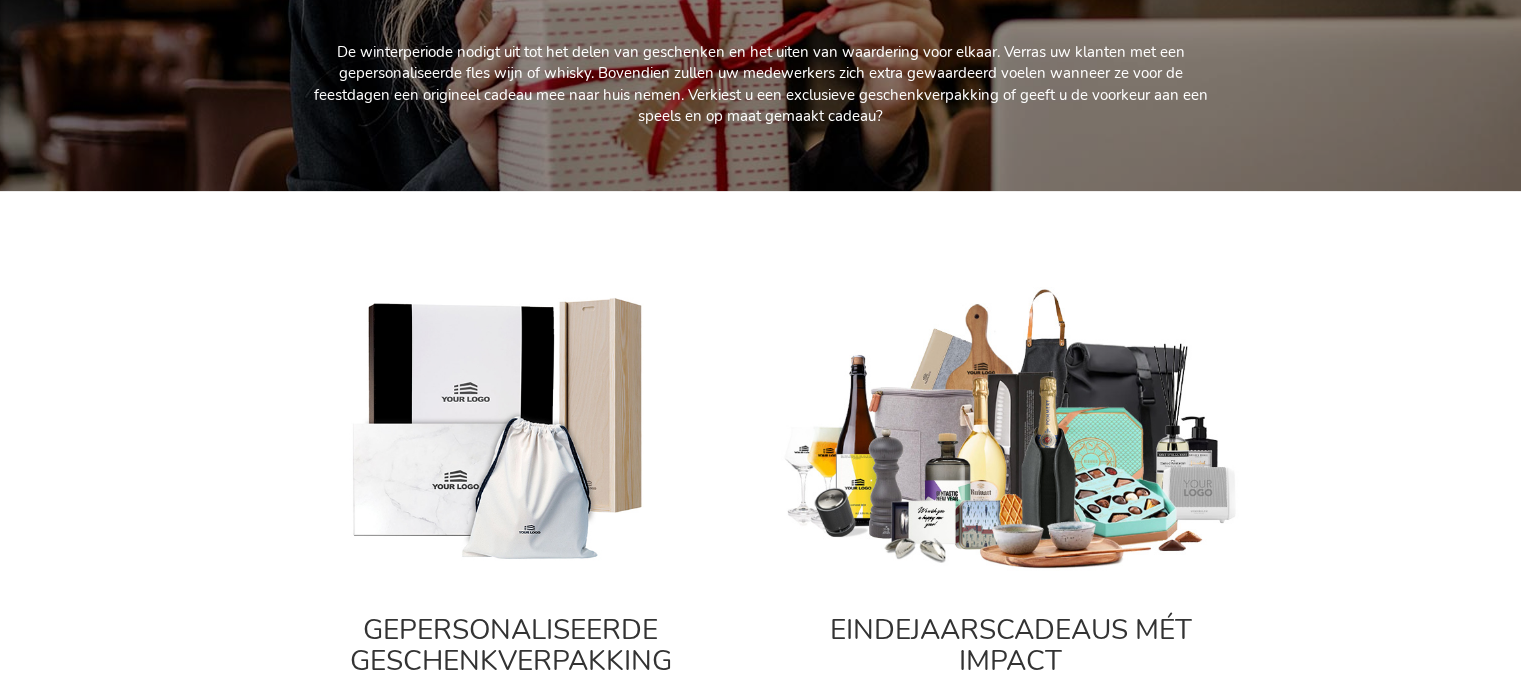 scroll, scrollTop: 500, scrollLeft: 0, axis: vertical 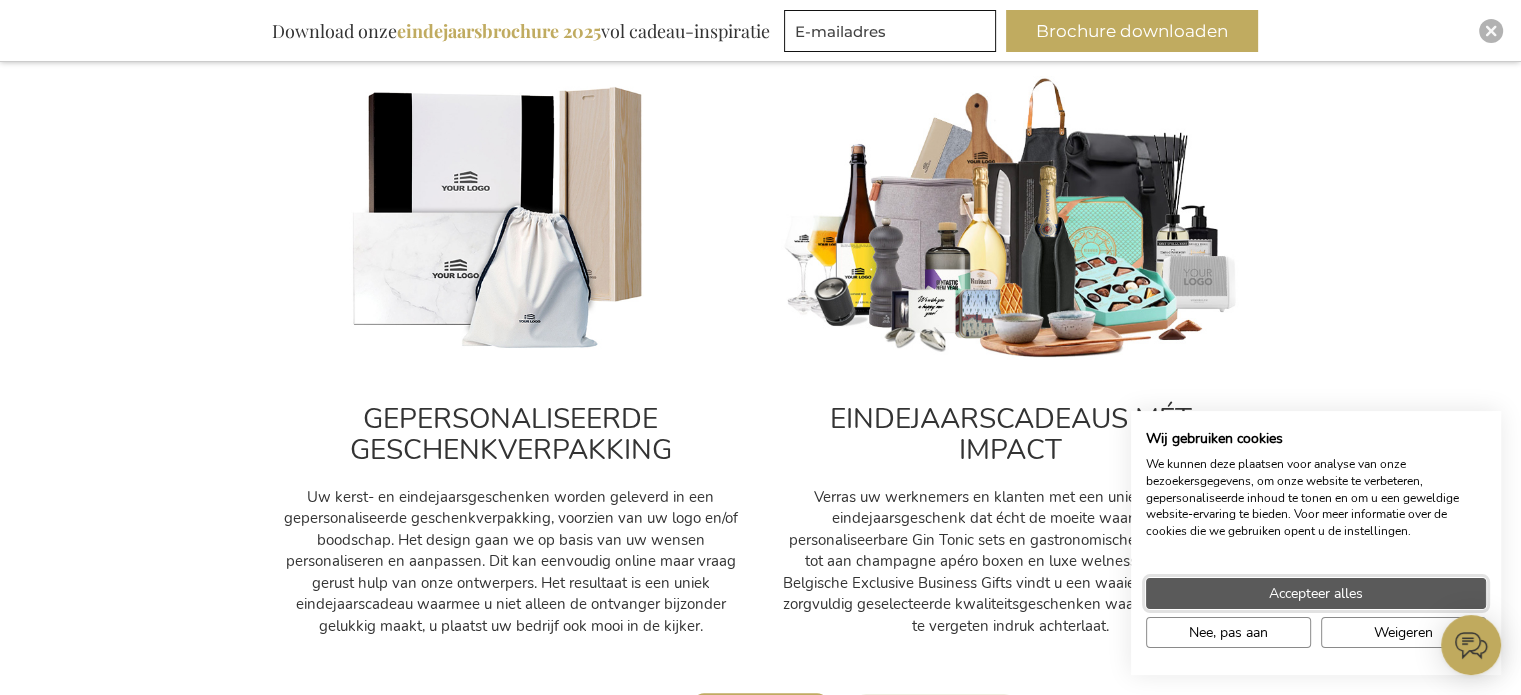 click on "Accepteer alles" at bounding box center [1316, 593] 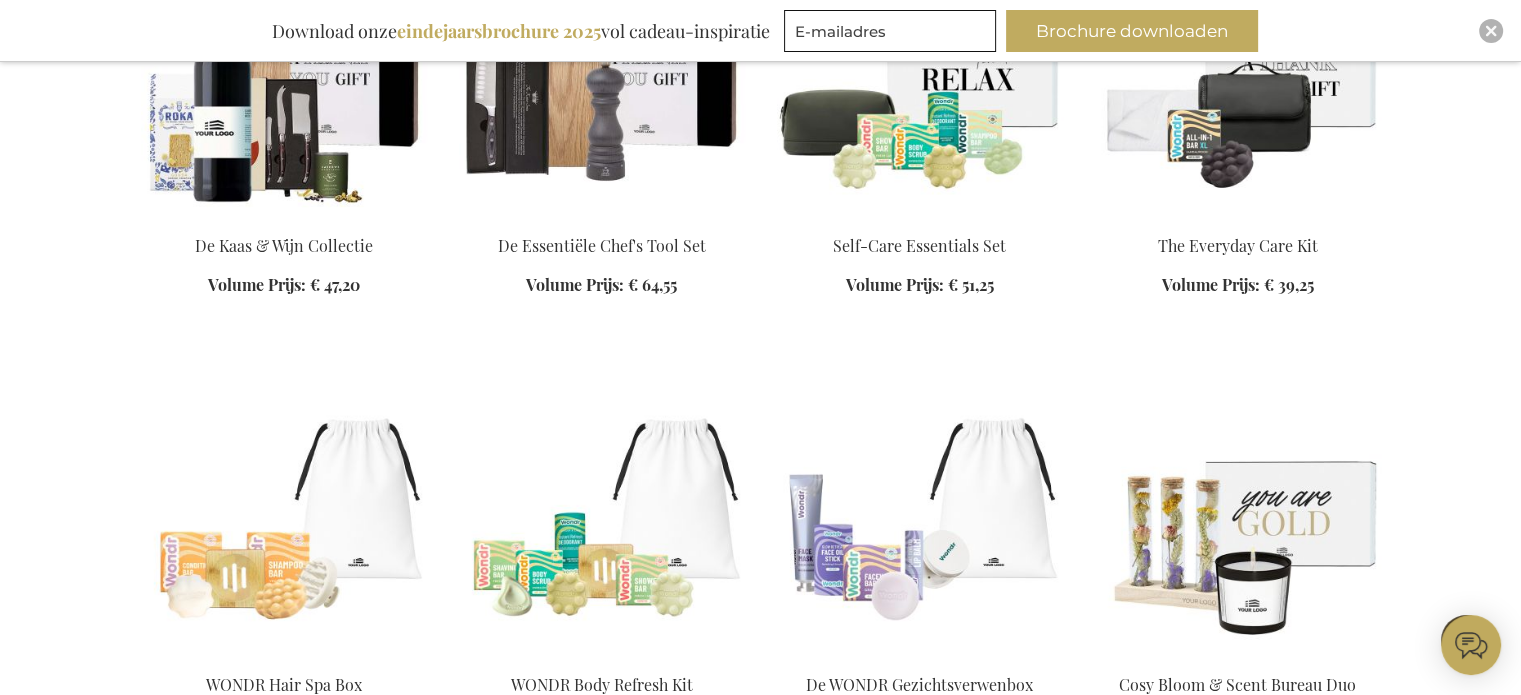 scroll, scrollTop: 2100, scrollLeft: 0, axis: vertical 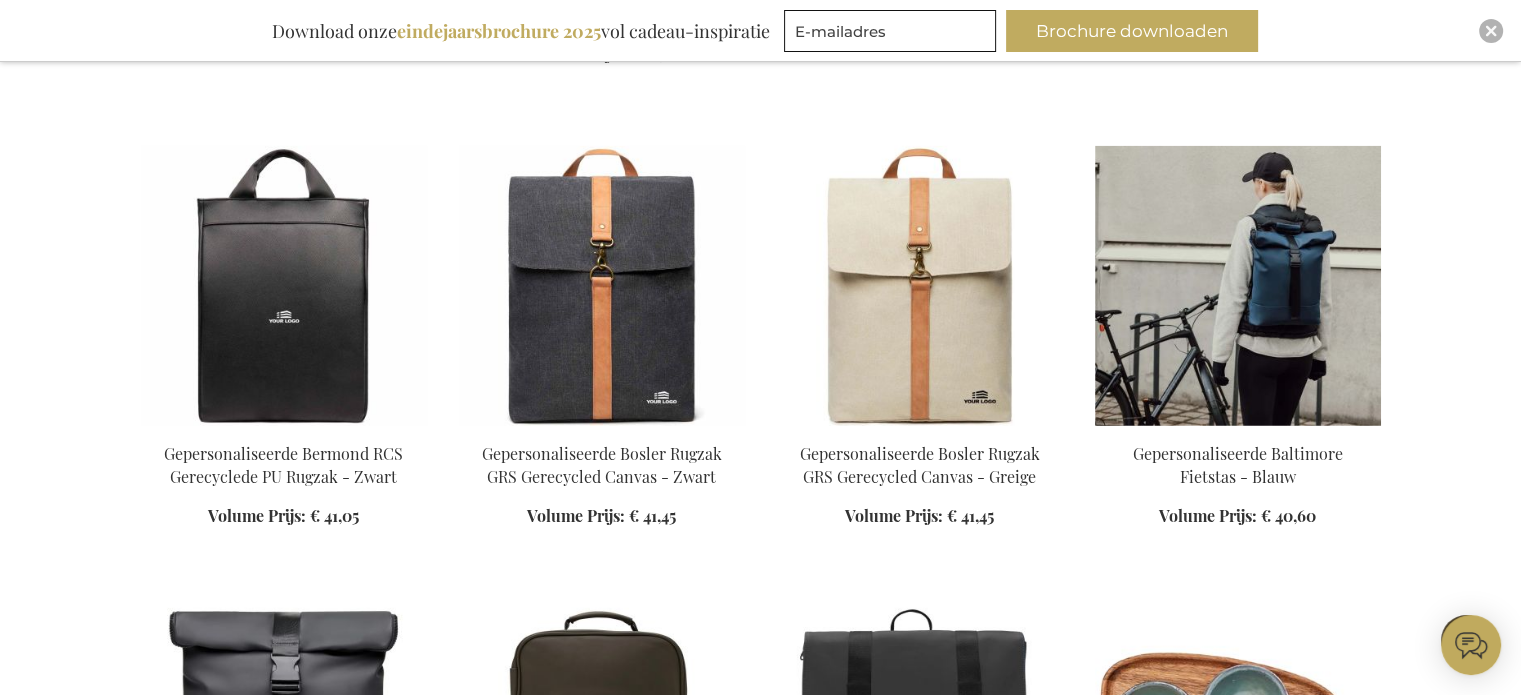 click at bounding box center (1238, 286) 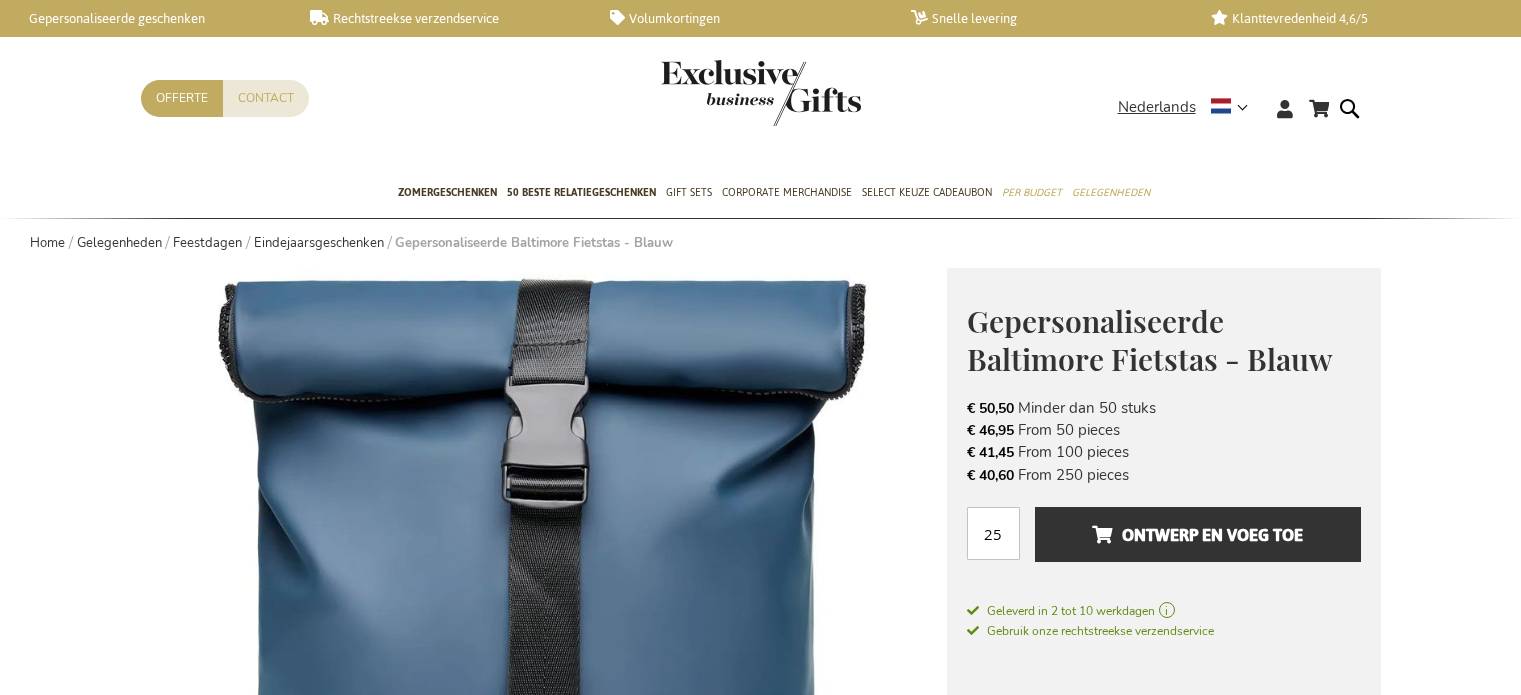 scroll, scrollTop: 516, scrollLeft: 0, axis: vertical 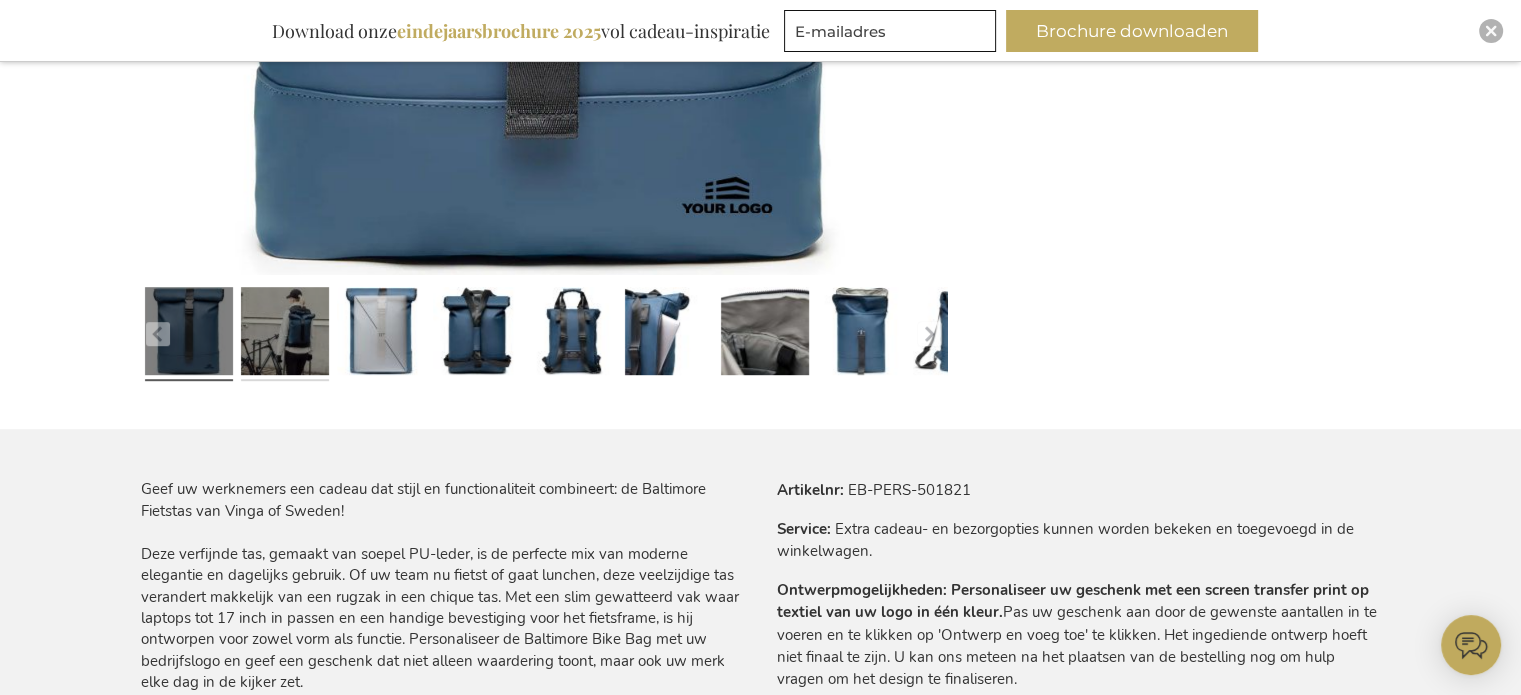 click at bounding box center (285, 335) 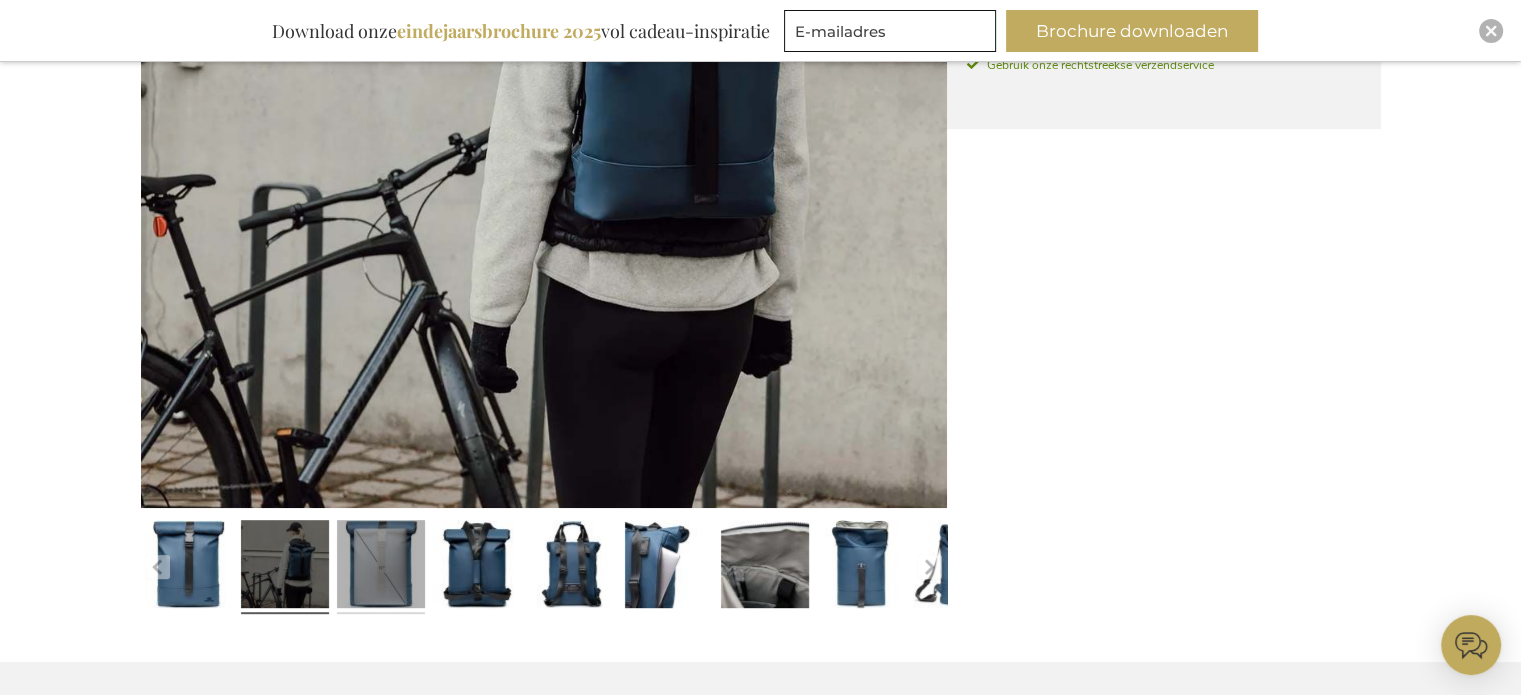 scroll, scrollTop: 661, scrollLeft: 0, axis: vertical 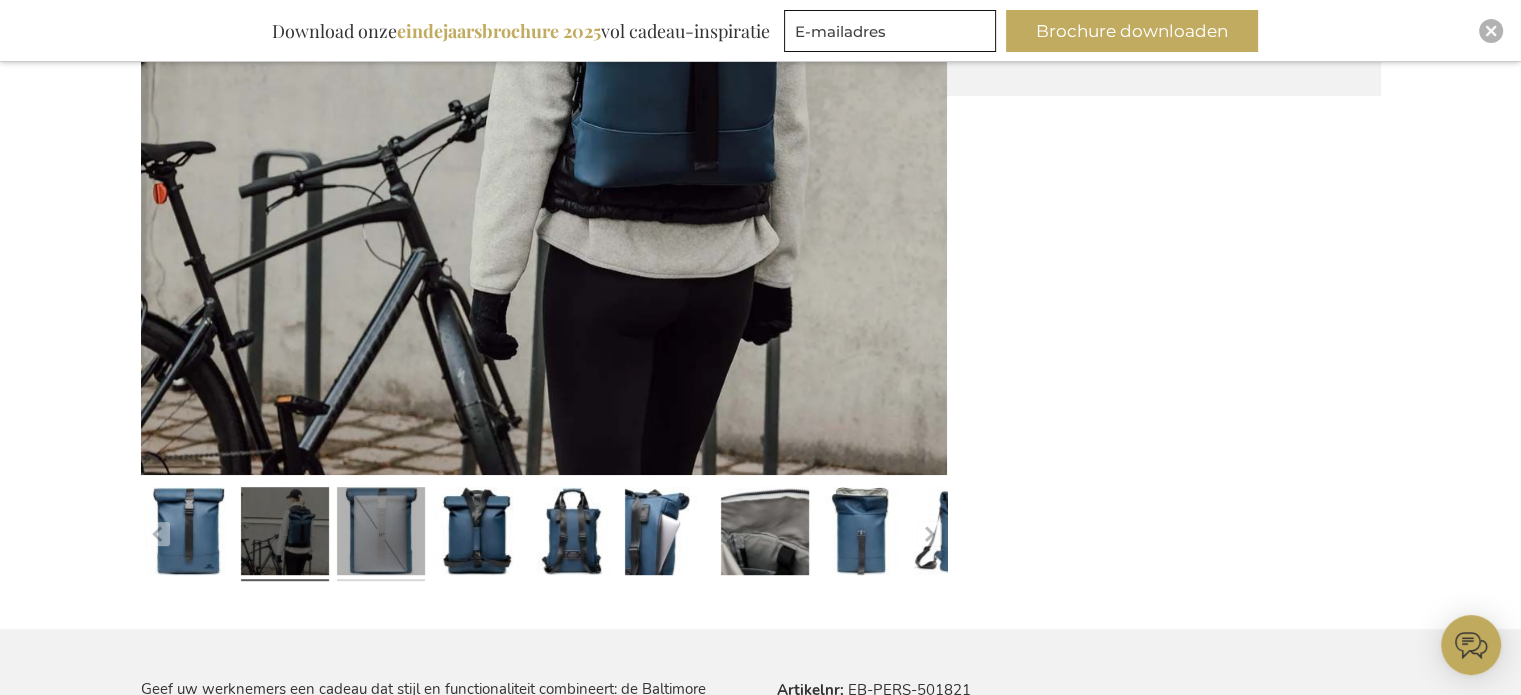 click at bounding box center [381, 535] 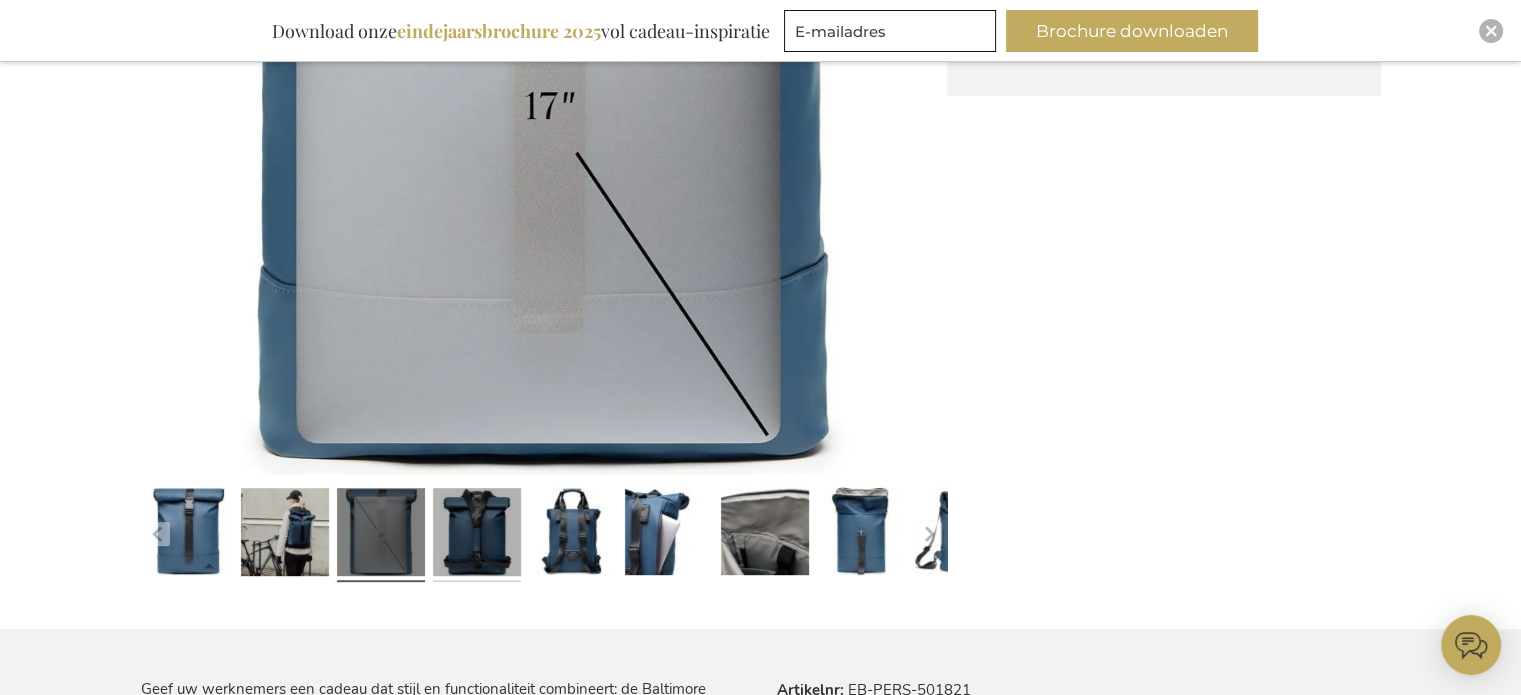 click at bounding box center [477, 535] 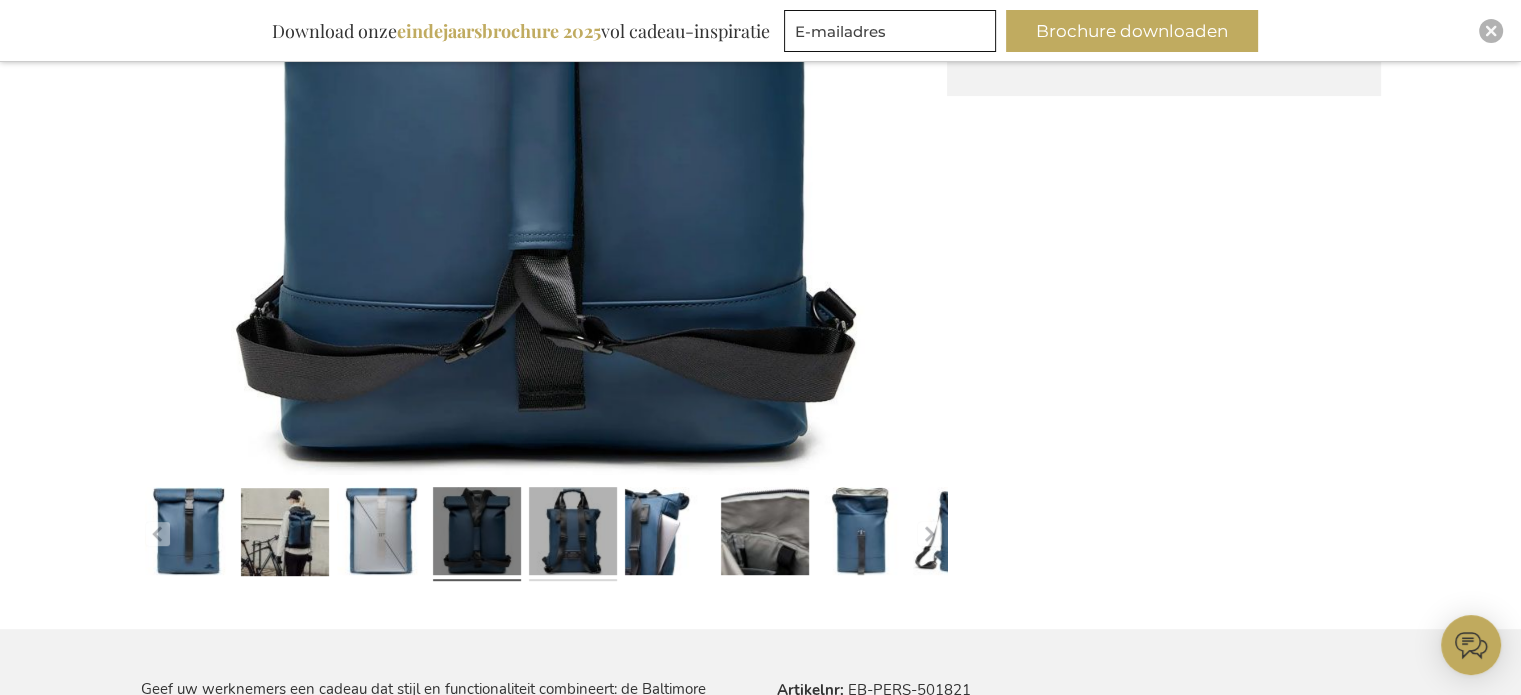 click at bounding box center (573, 535) 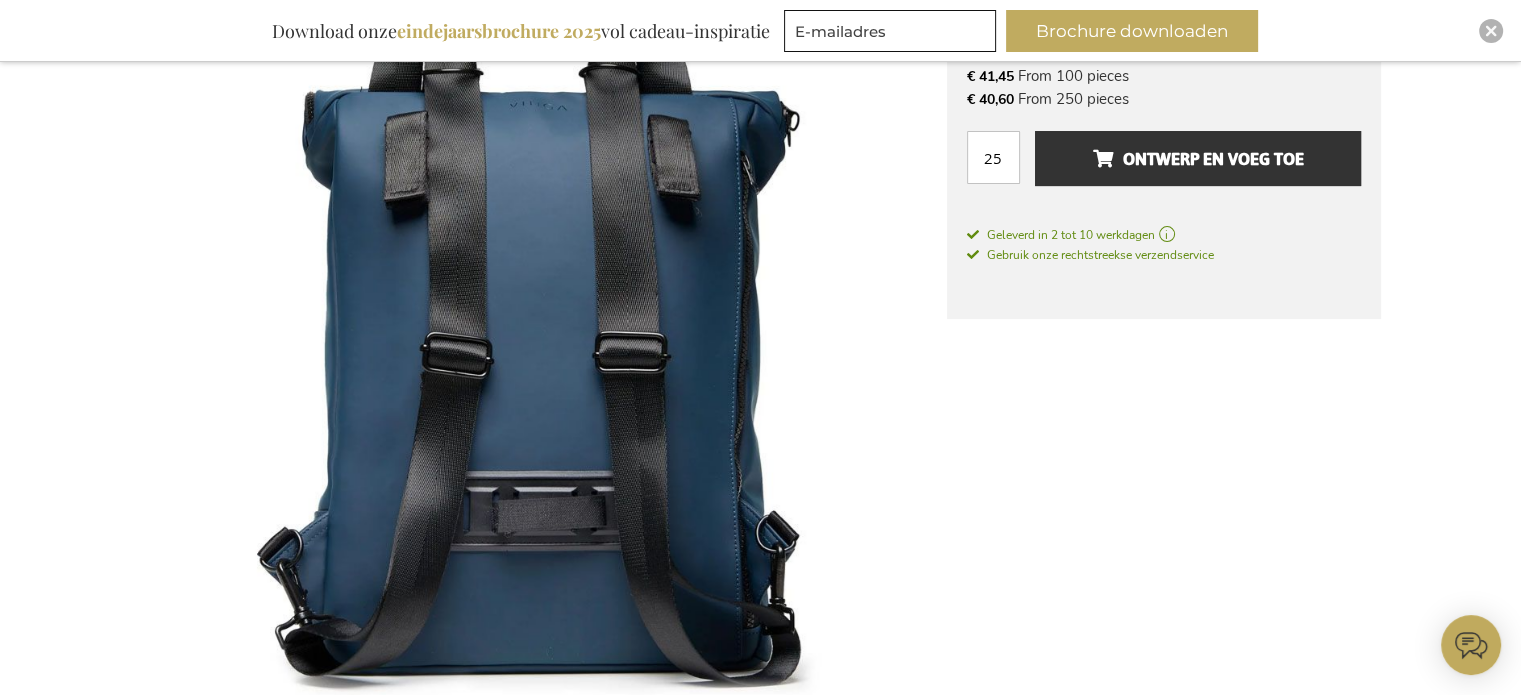 scroll, scrollTop: 561, scrollLeft: 0, axis: vertical 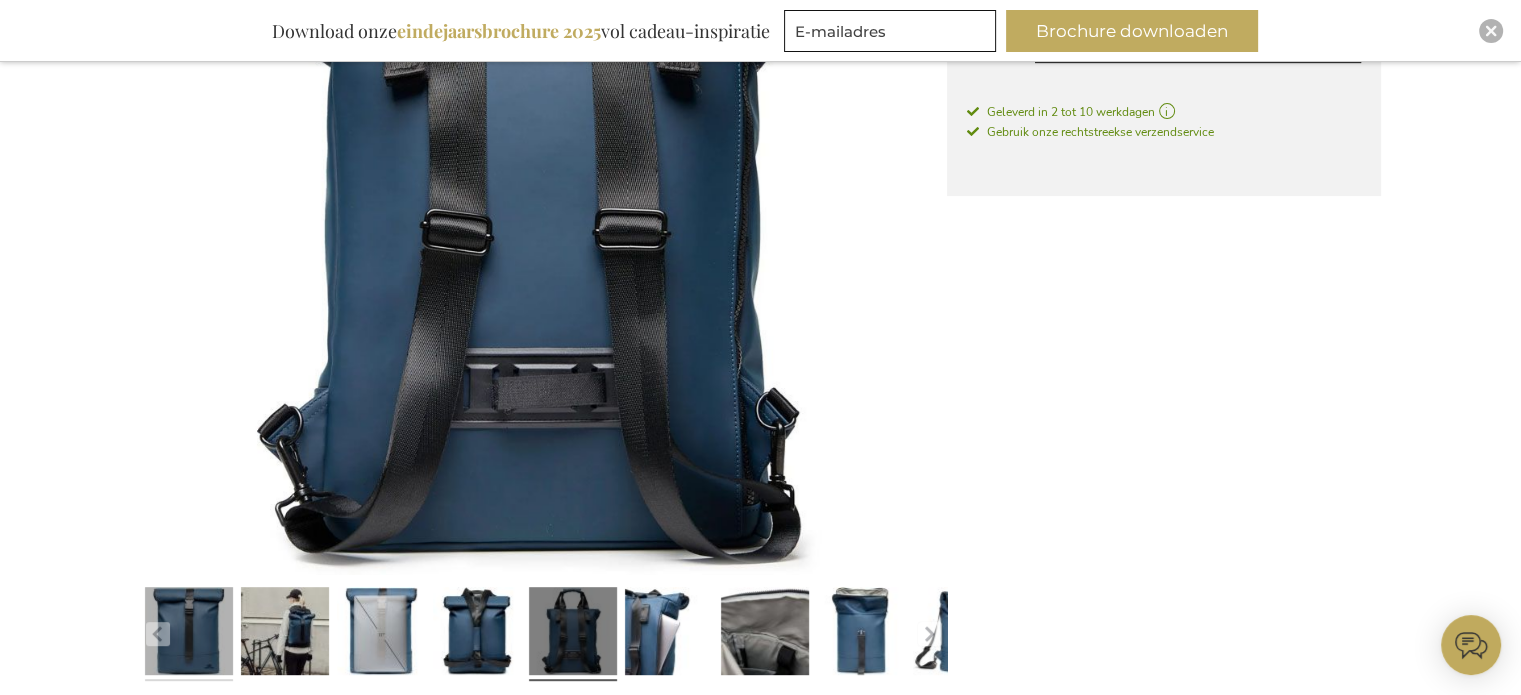 click at bounding box center (189, 635) 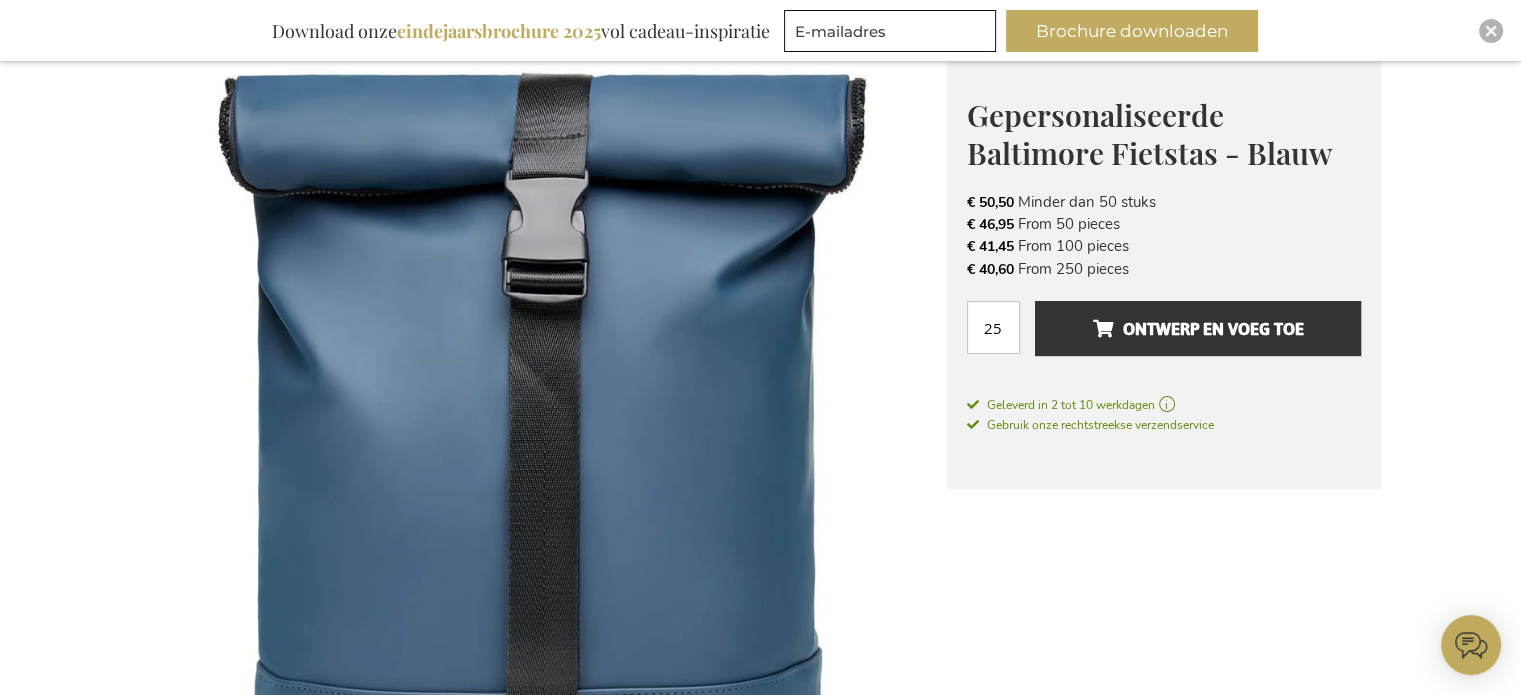 scroll, scrollTop: 161, scrollLeft: 0, axis: vertical 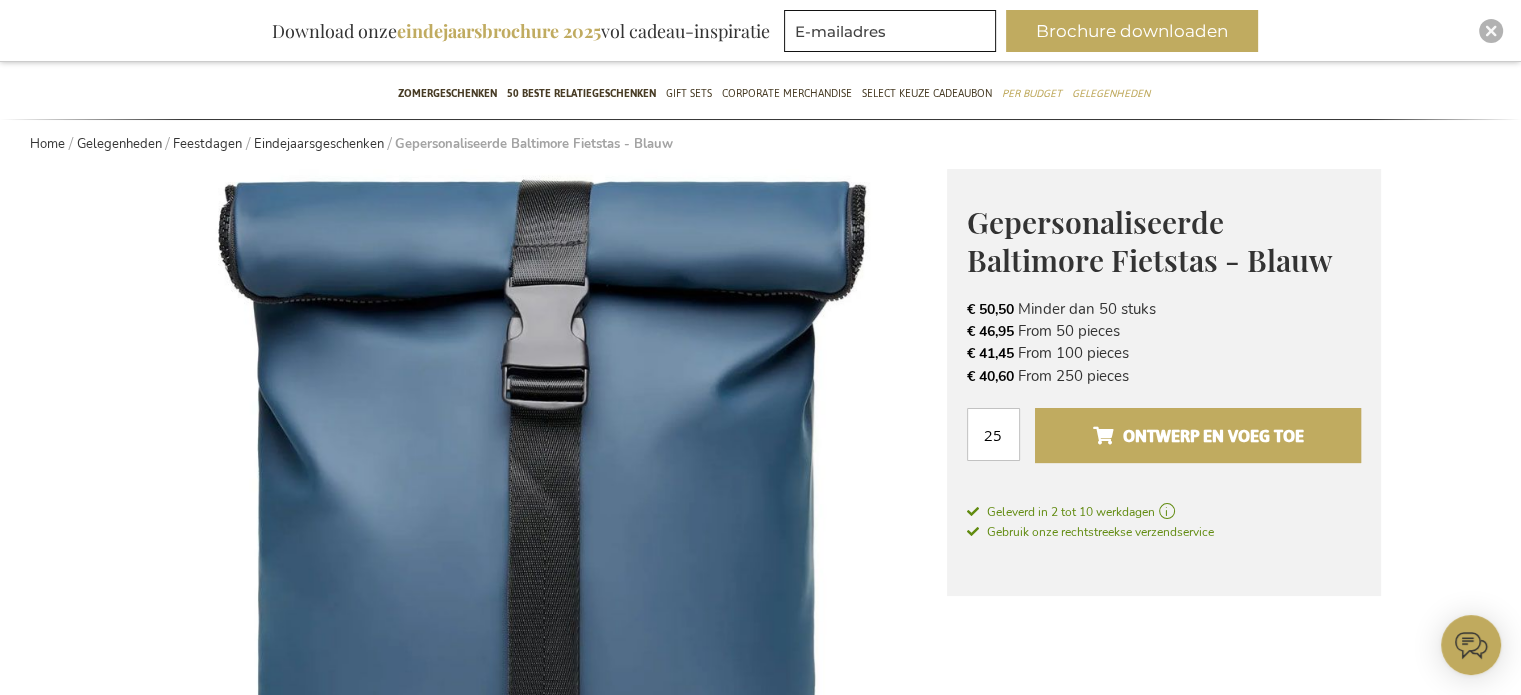 click on "Ontwerp en voeg toe" at bounding box center (1197, 436) 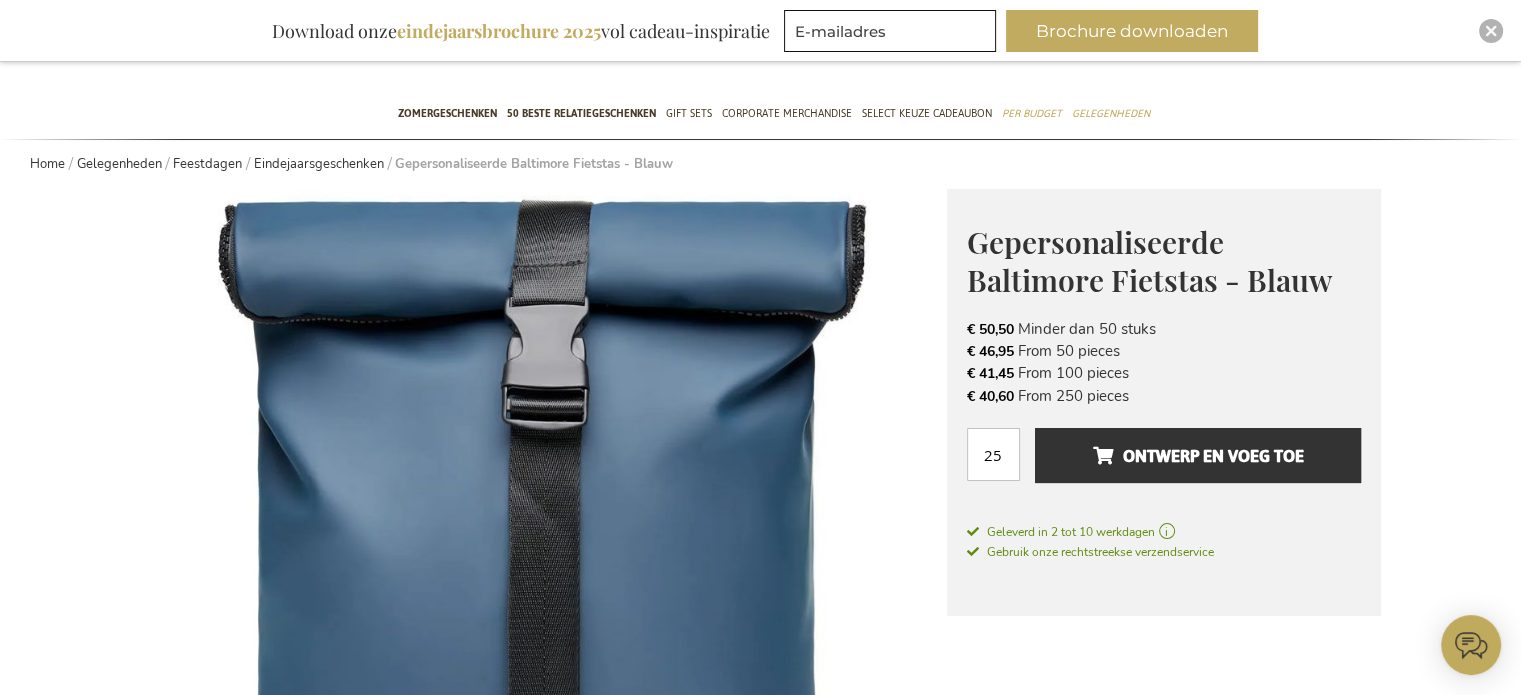 scroll, scrollTop: 300, scrollLeft: 0, axis: vertical 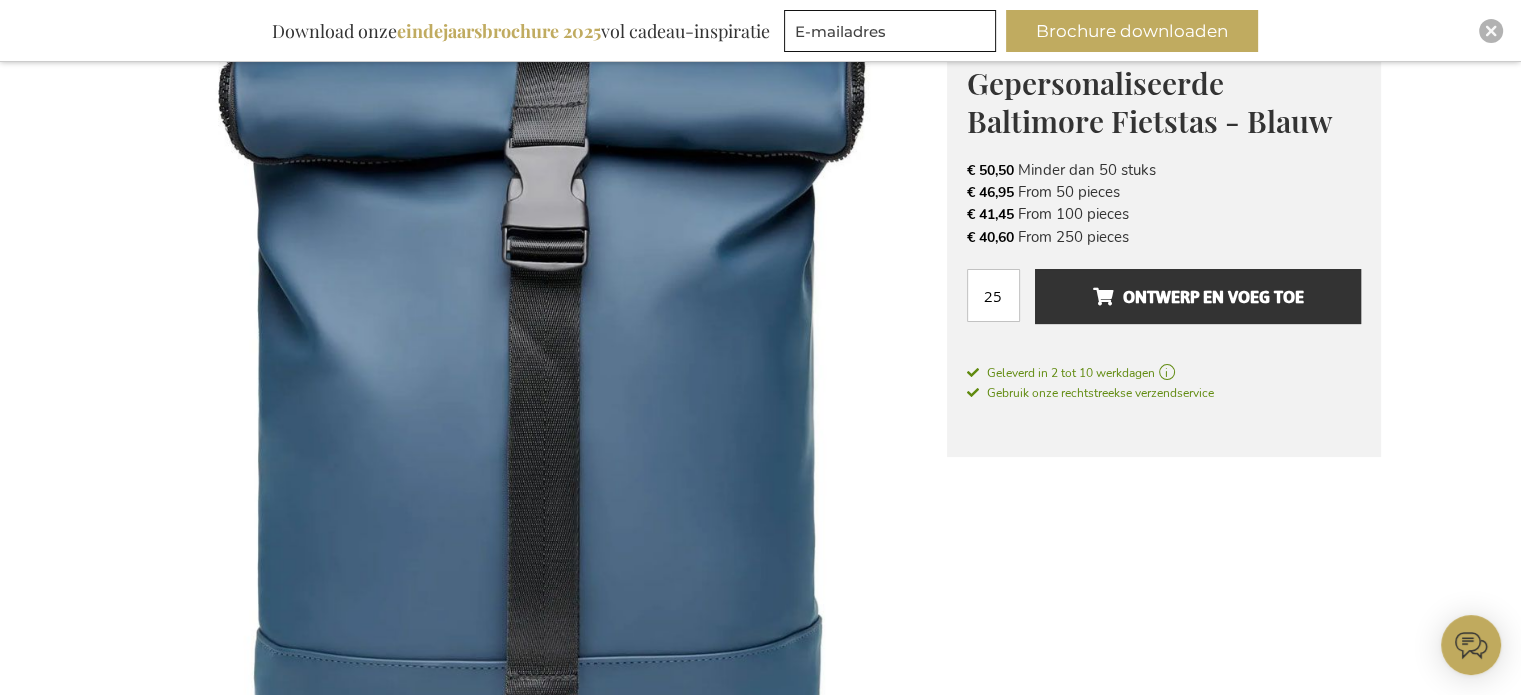 click at bounding box center (544, 433) 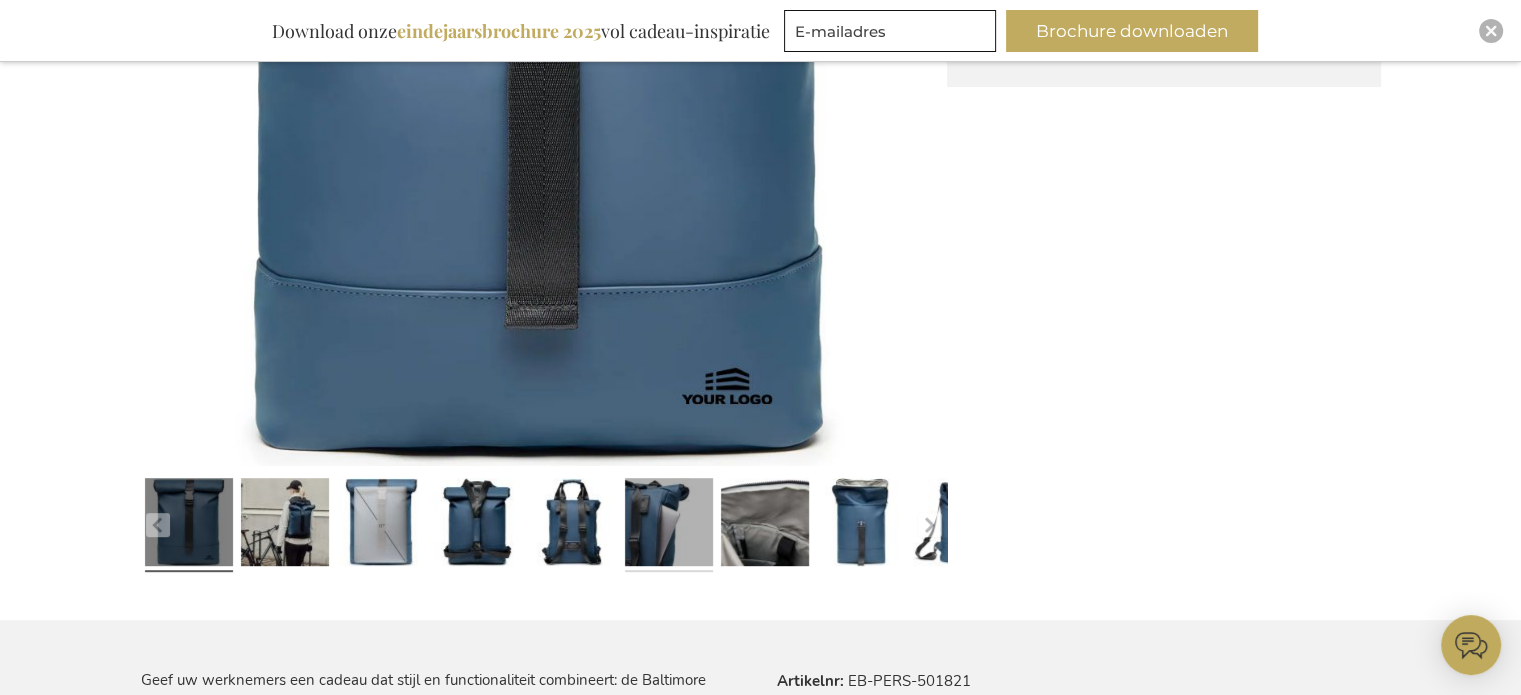 scroll, scrollTop: 900, scrollLeft: 0, axis: vertical 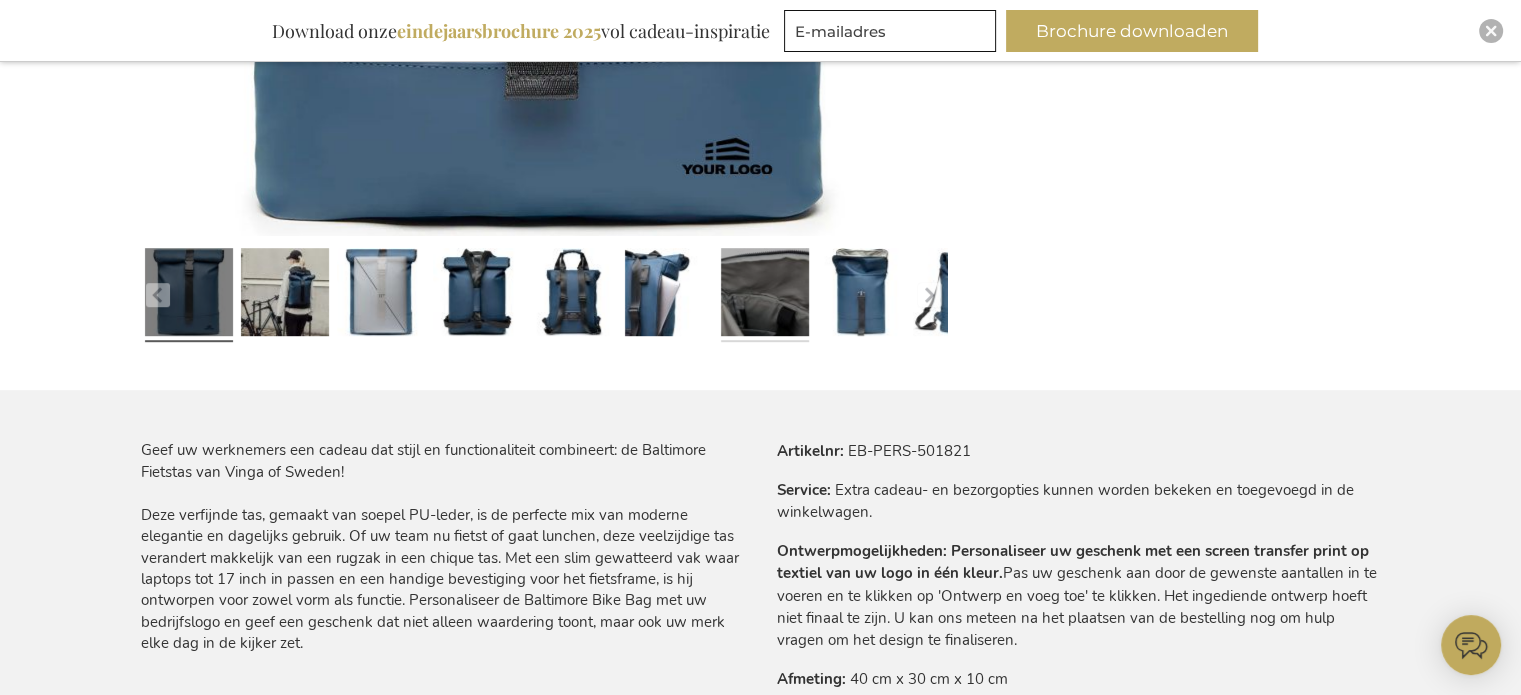 click at bounding box center [765, 296] 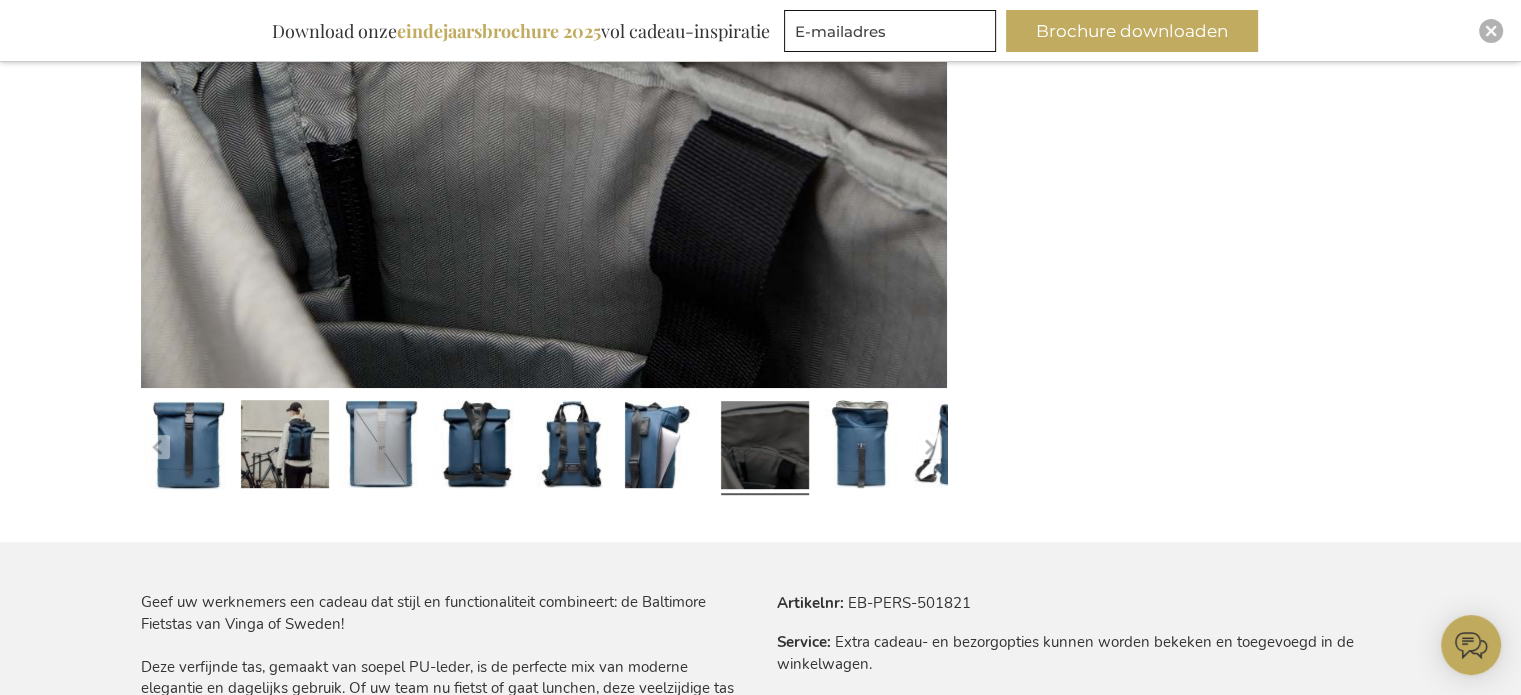 scroll, scrollTop: 600, scrollLeft: 0, axis: vertical 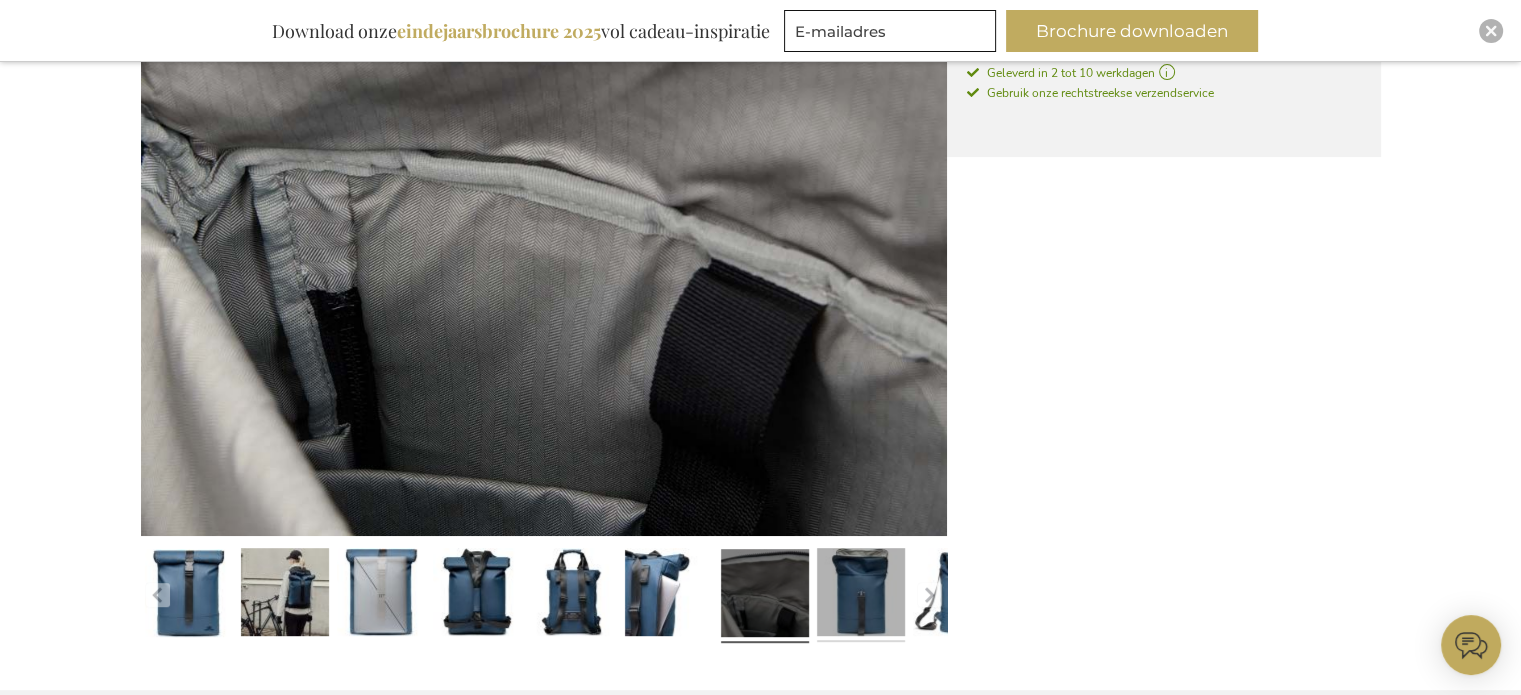 click at bounding box center (861, 596) 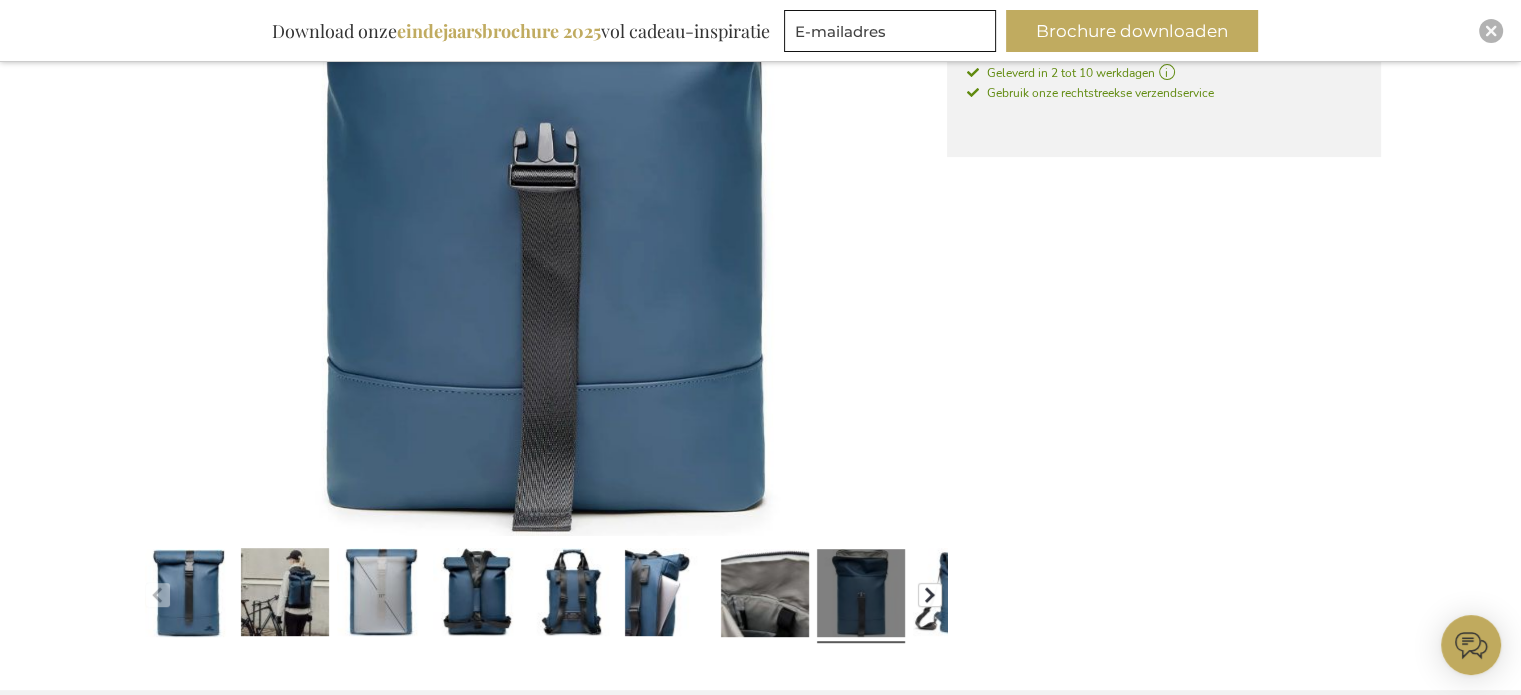 click at bounding box center (930, 595) 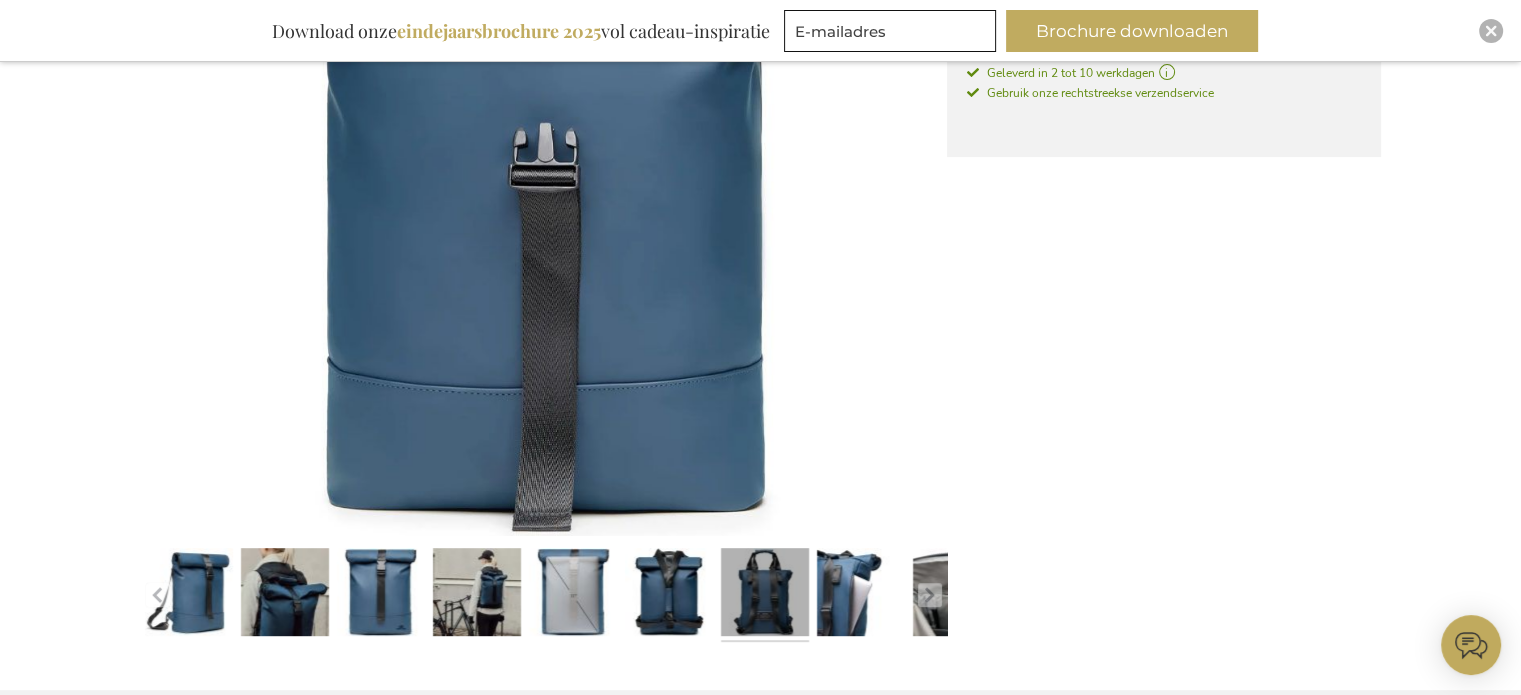 click at bounding box center (765, 596) 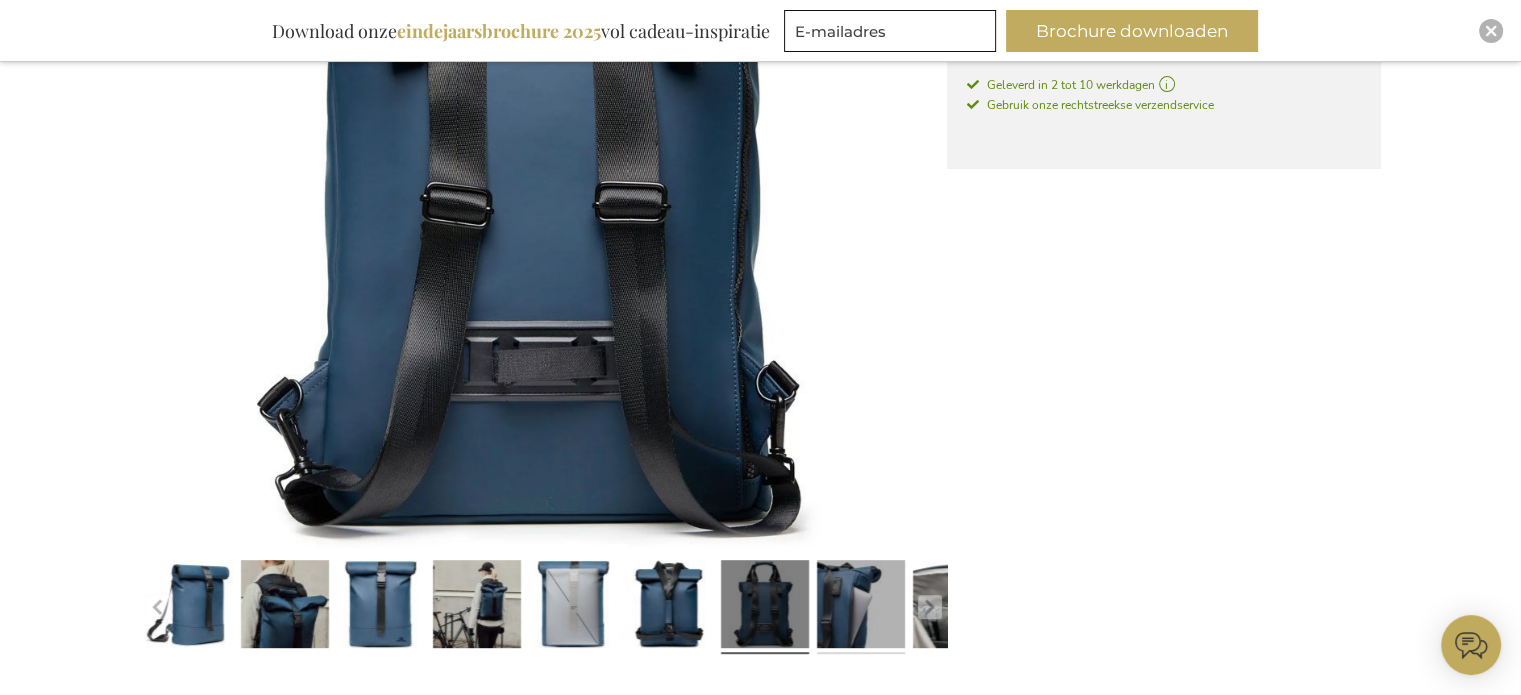 scroll, scrollTop: 600, scrollLeft: 0, axis: vertical 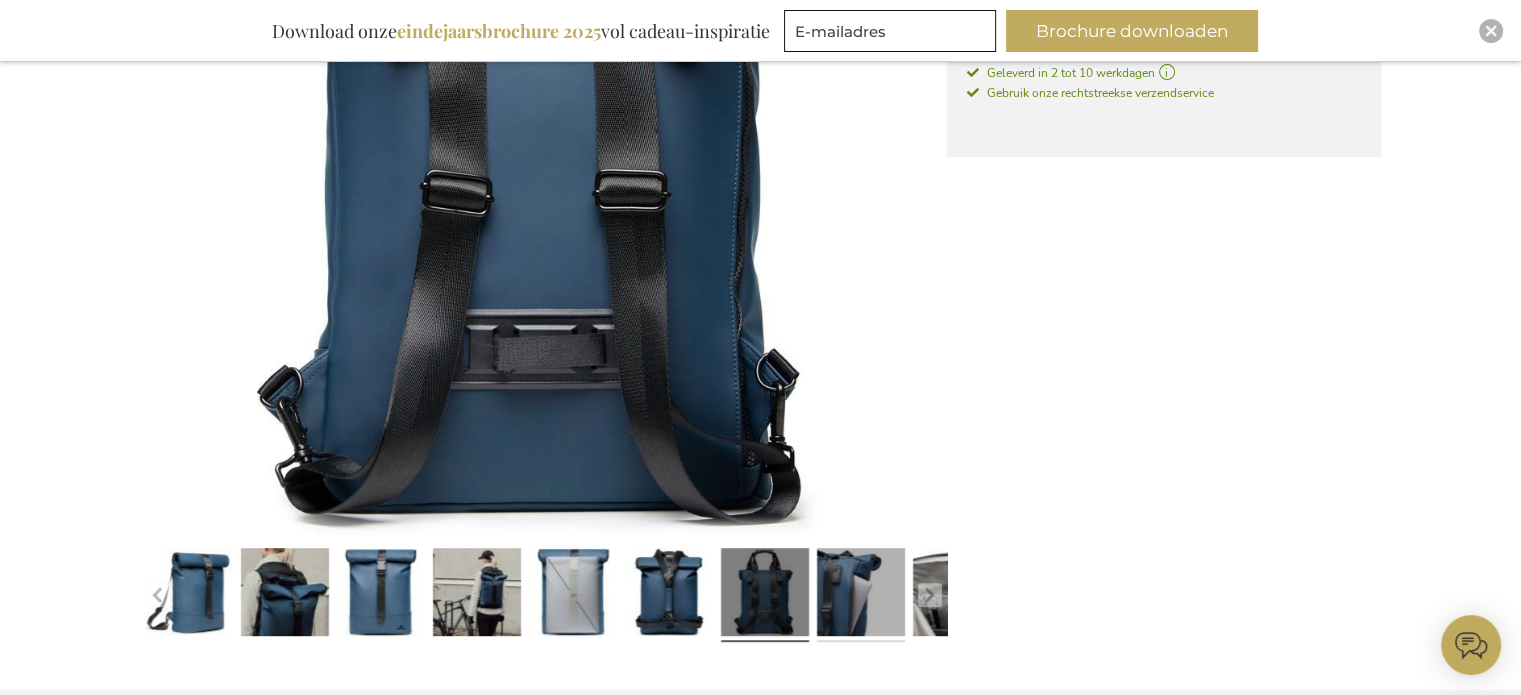 click at bounding box center [861, 596] 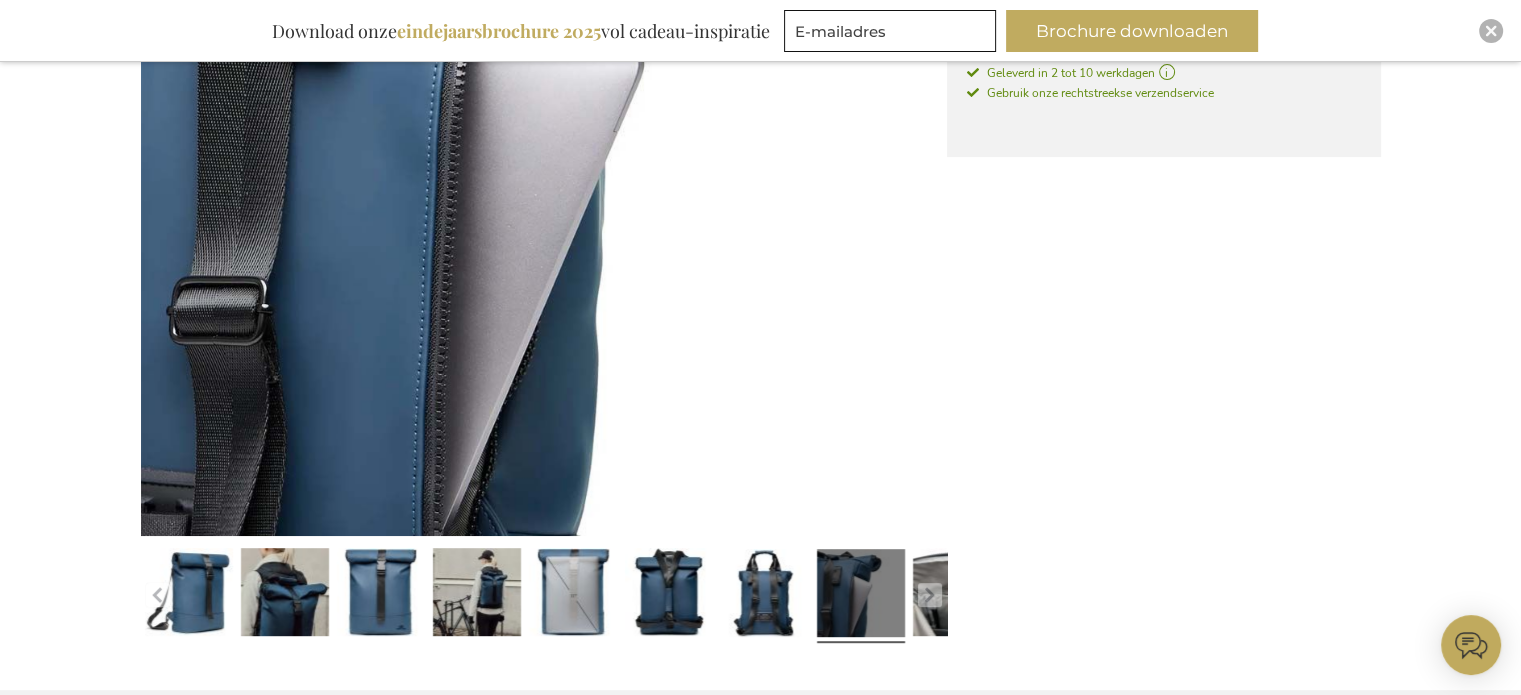 click at bounding box center (957, 596) 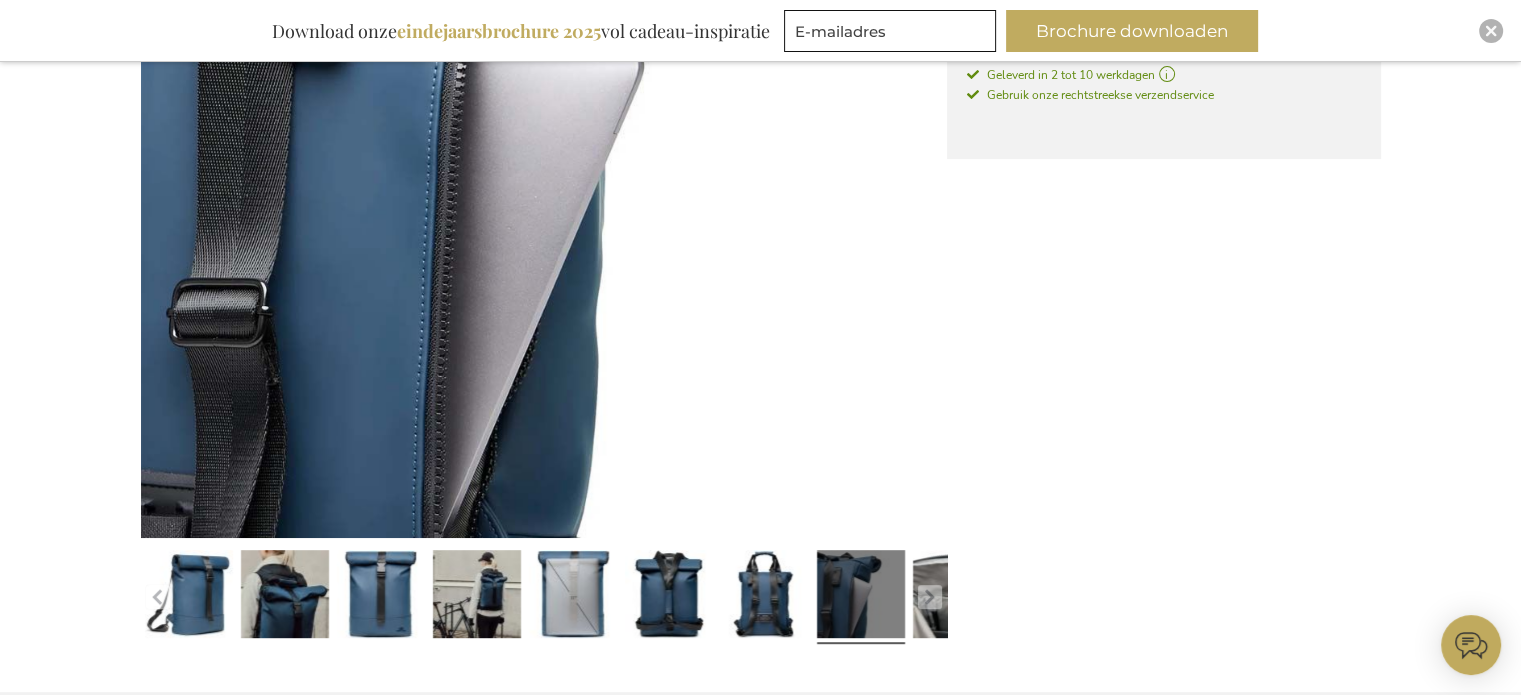 scroll, scrollTop: 600, scrollLeft: 0, axis: vertical 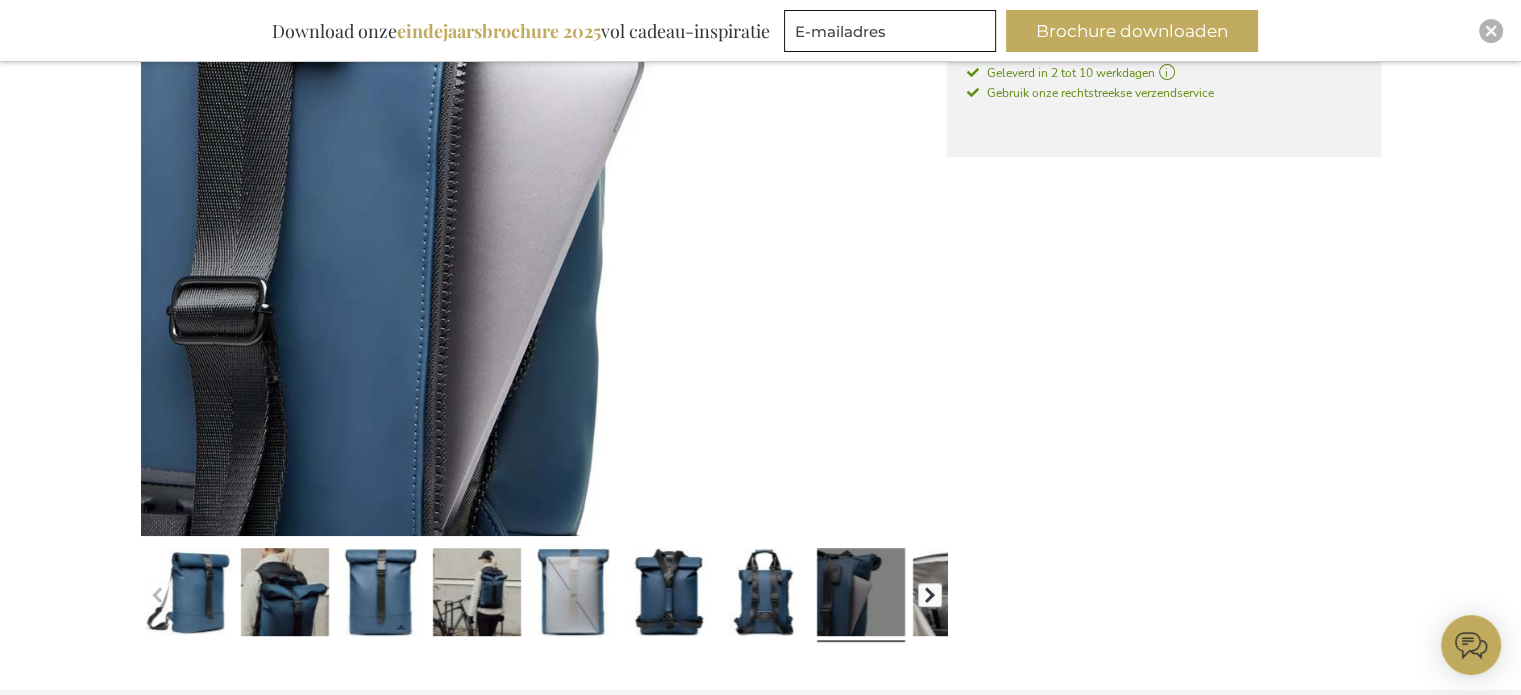 click at bounding box center (930, 595) 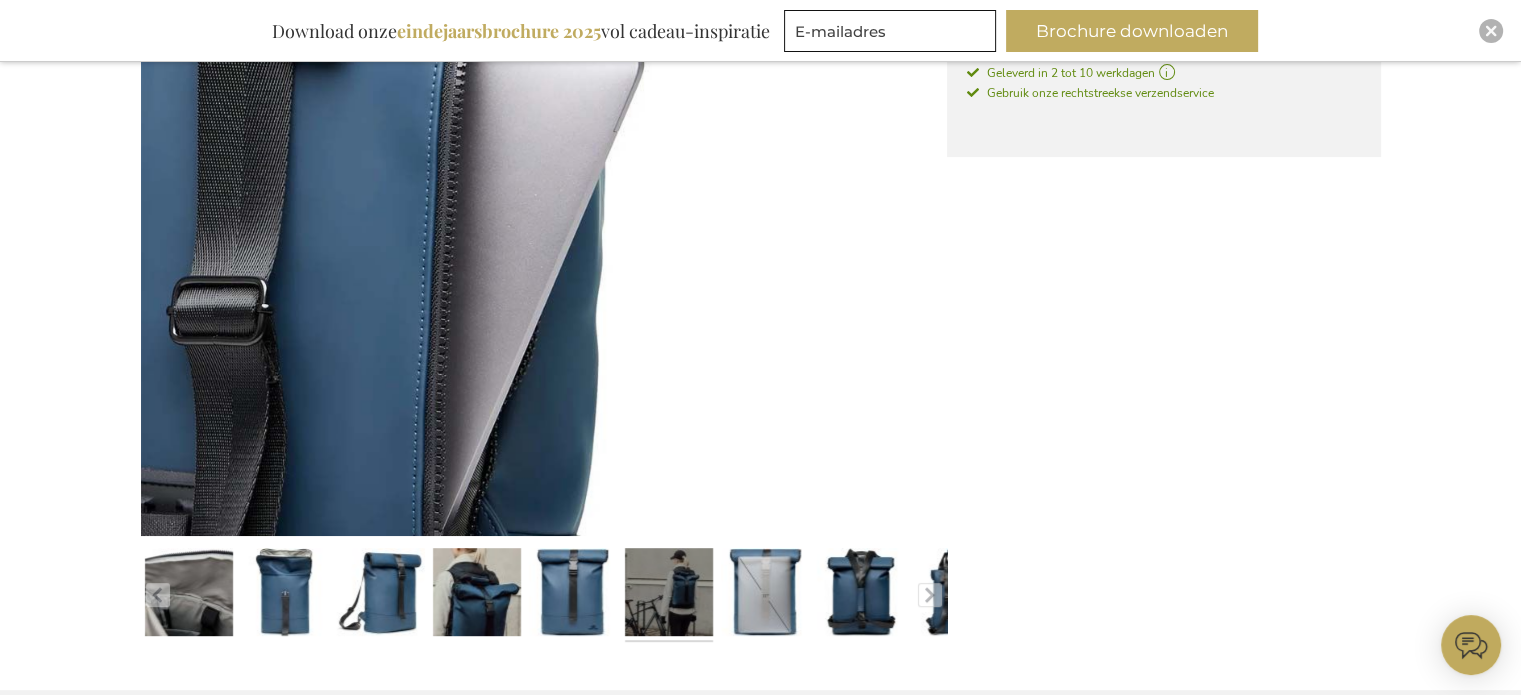 click at bounding box center [669, 596] 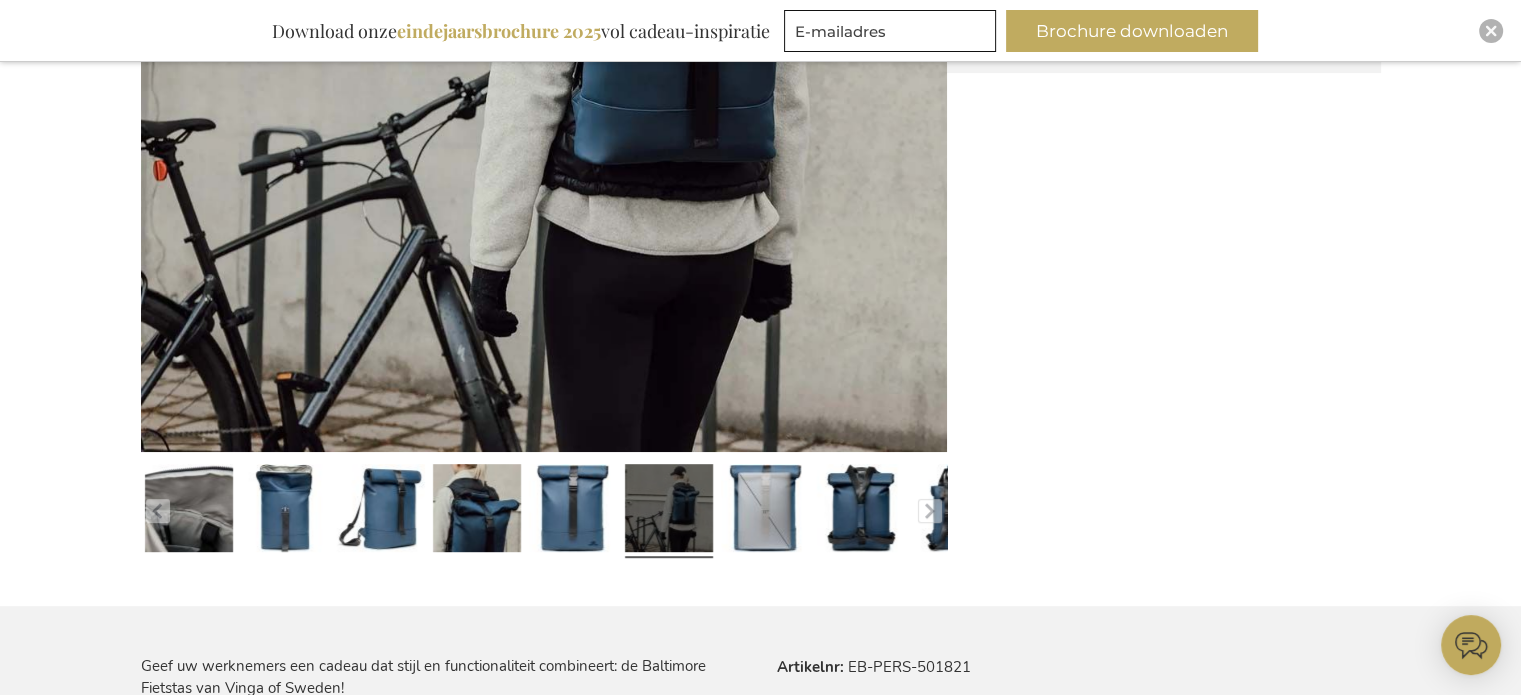 scroll, scrollTop: 700, scrollLeft: 0, axis: vertical 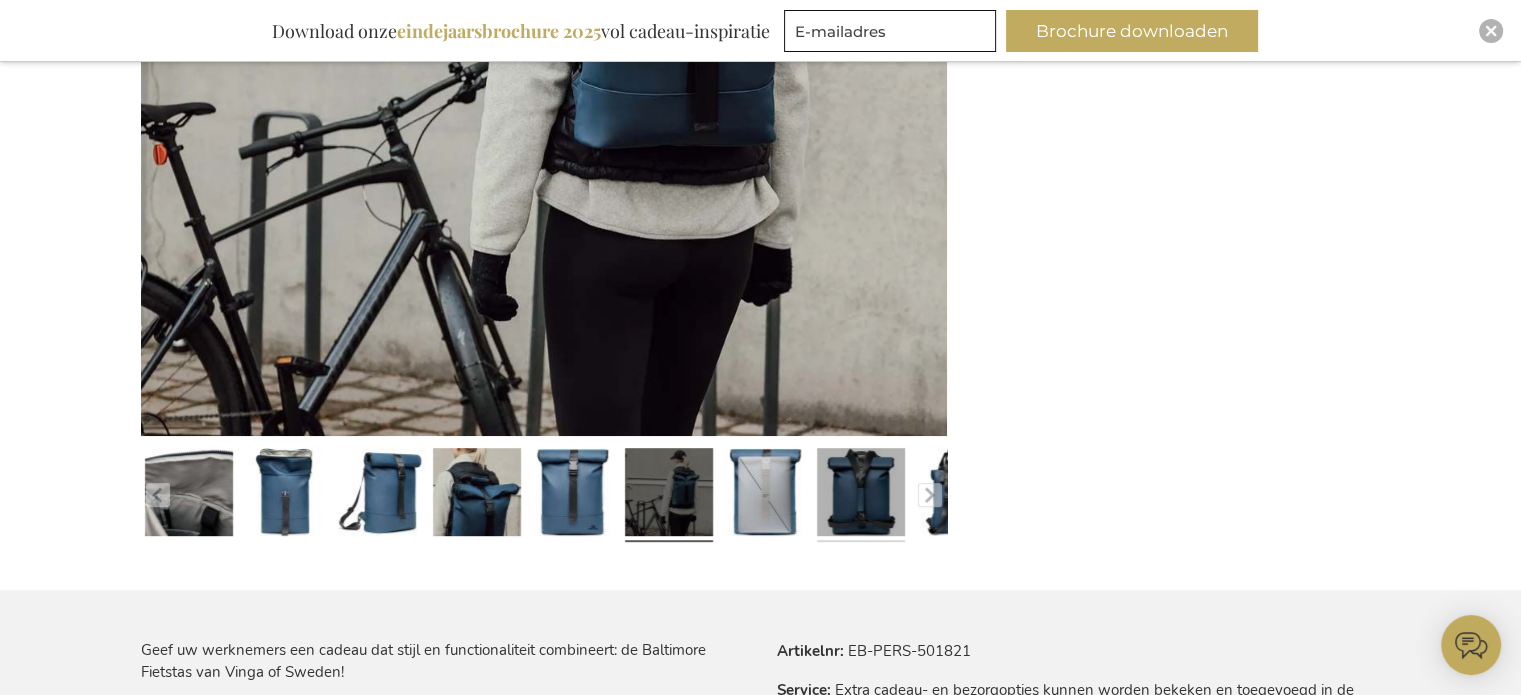 click at bounding box center (861, 496) 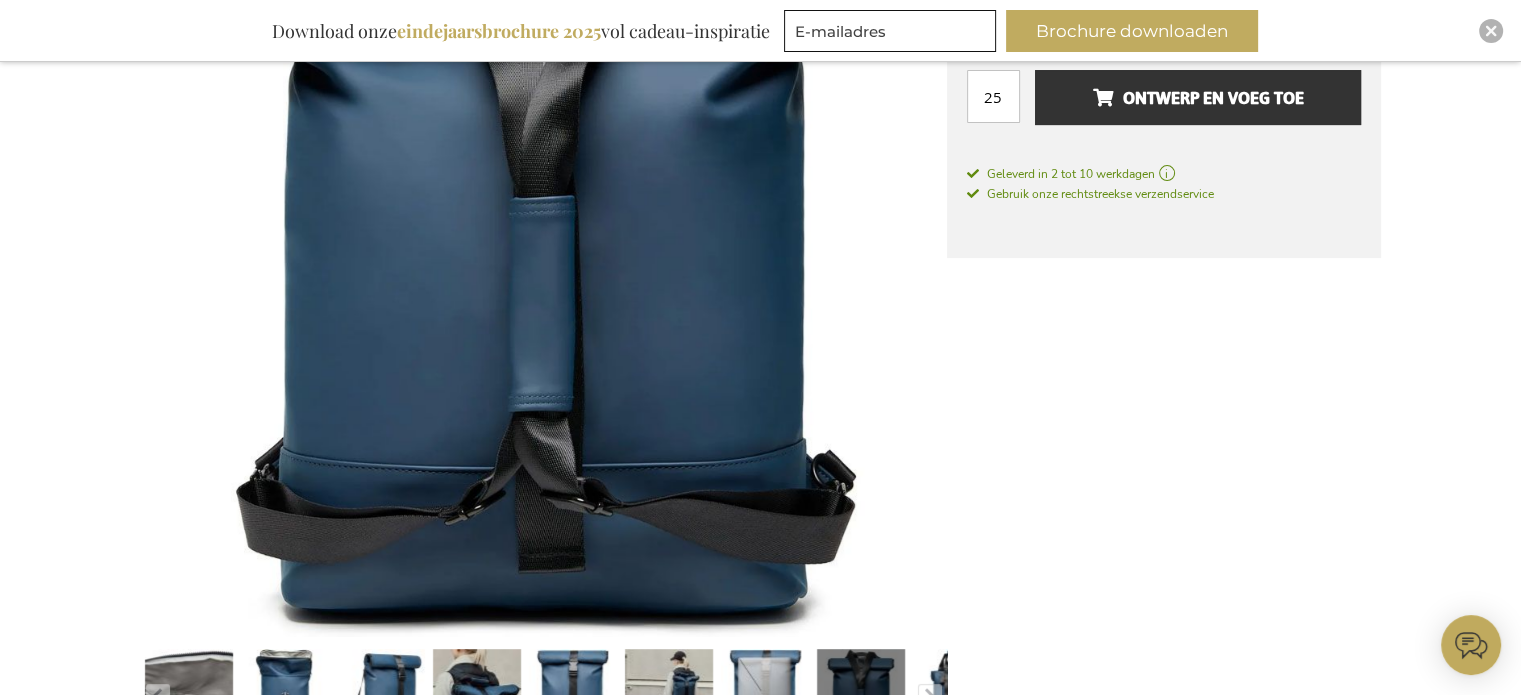 scroll, scrollTop: 700, scrollLeft: 0, axis: vertical 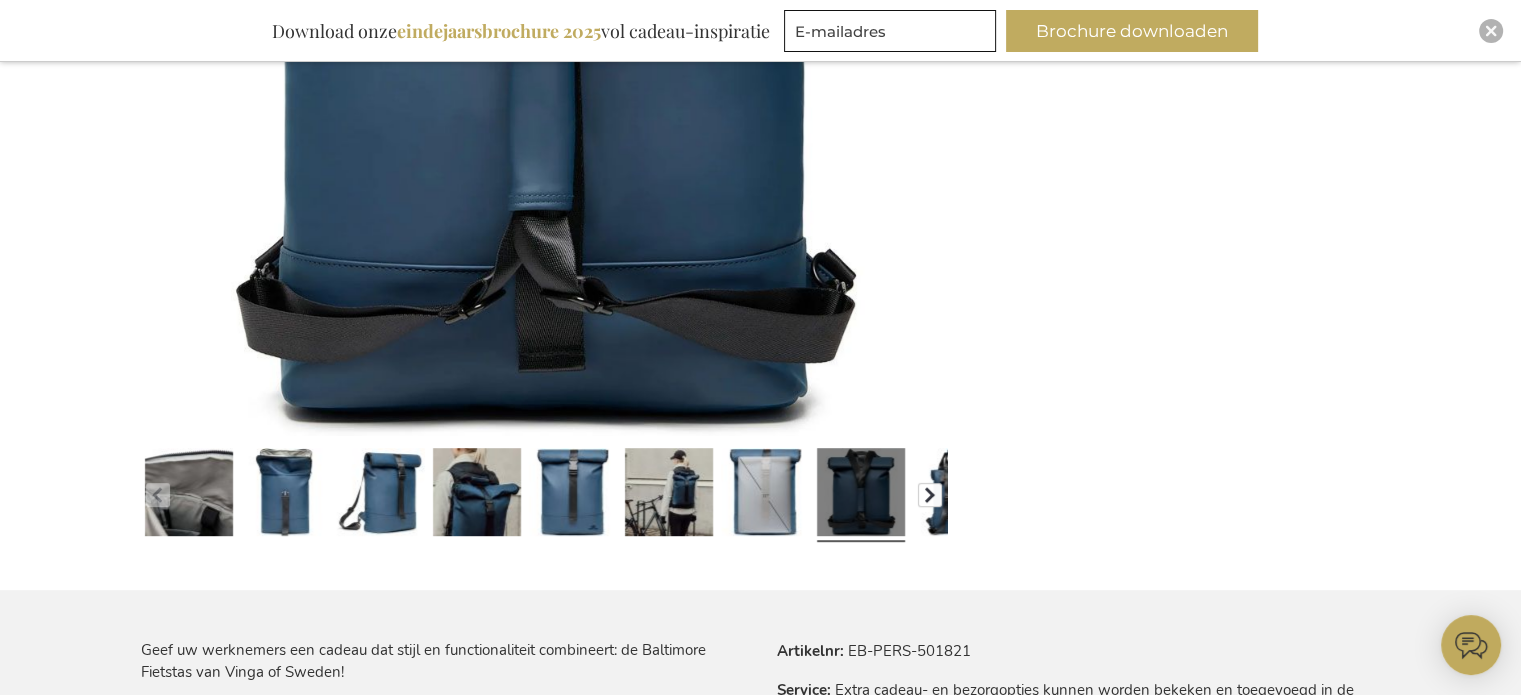 click at bounding box center (930, 495) 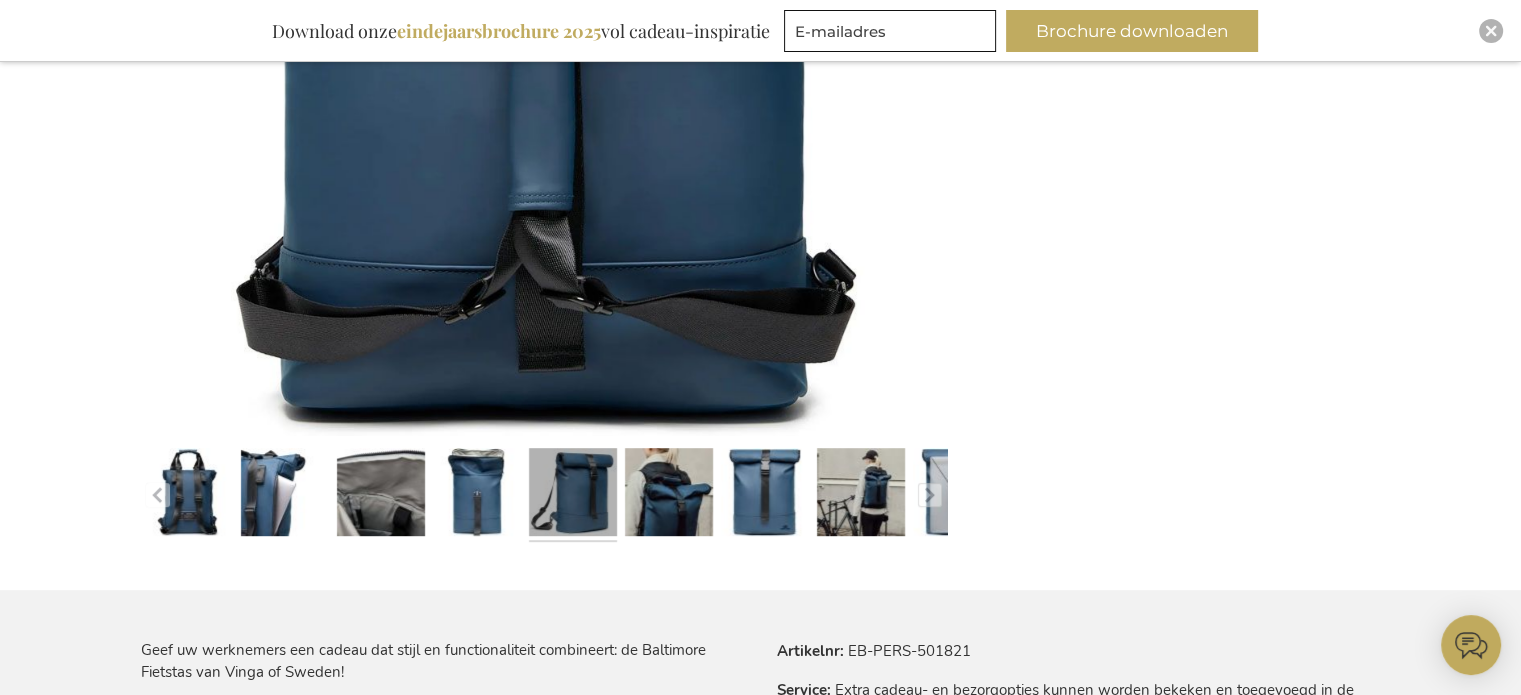 click at bounding box center (573, 496) 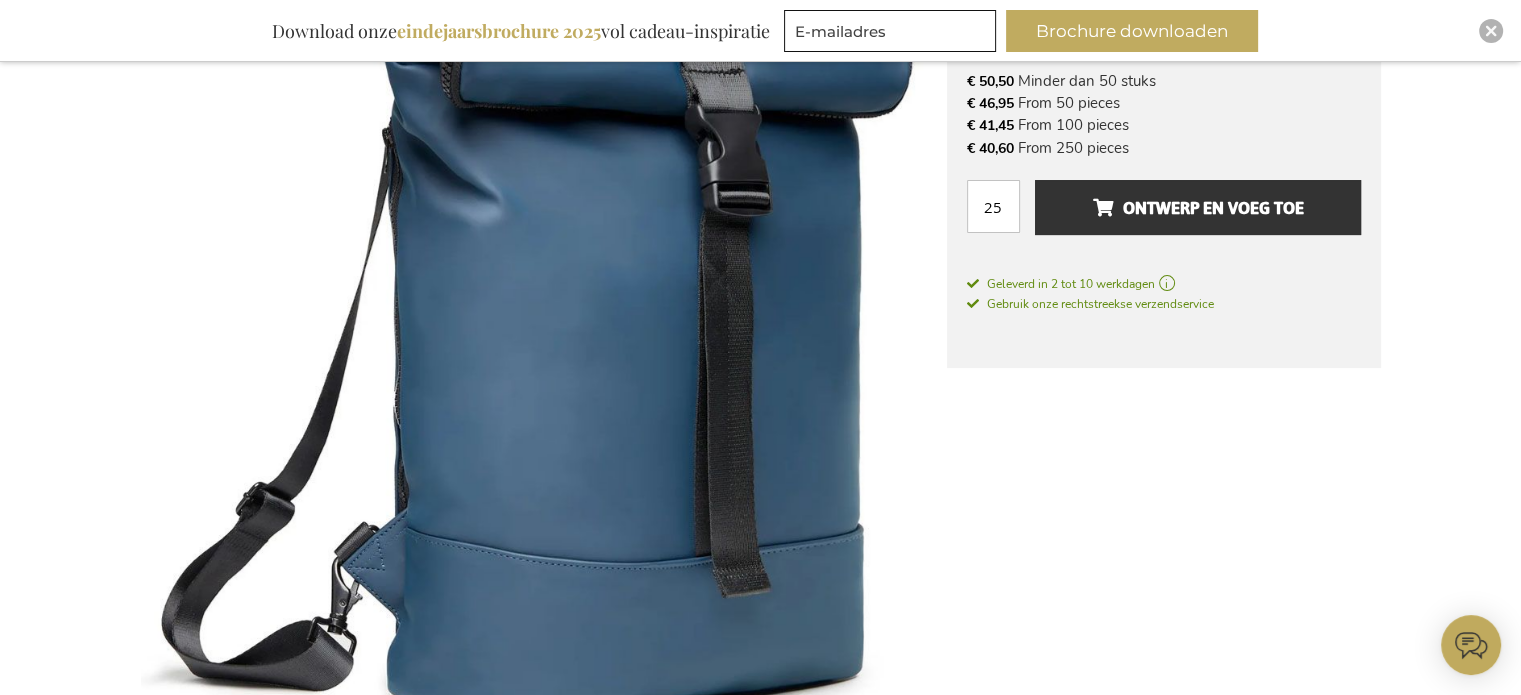 scroll, scrollTop: 400, scrollLeft: 0, axis: vertical 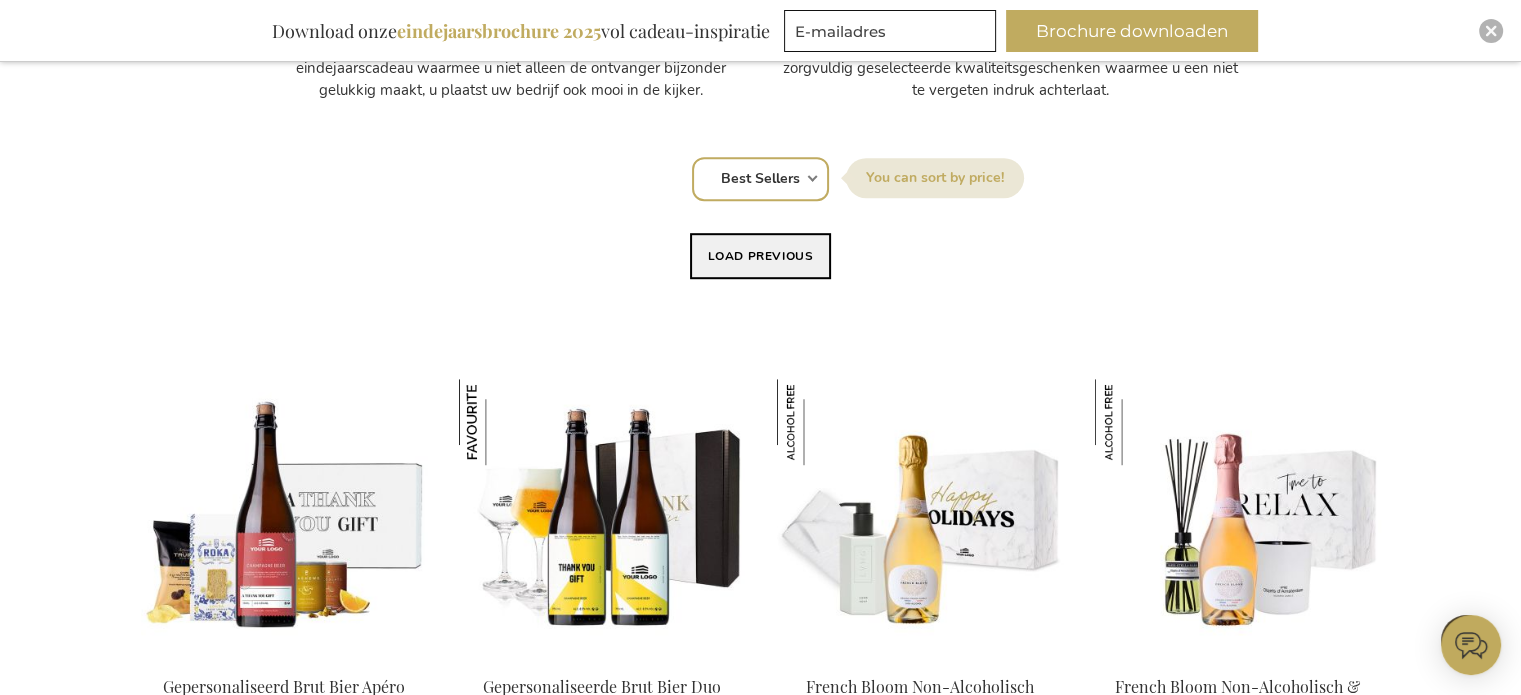click on "Load previous" at bounding box center (761, 256) 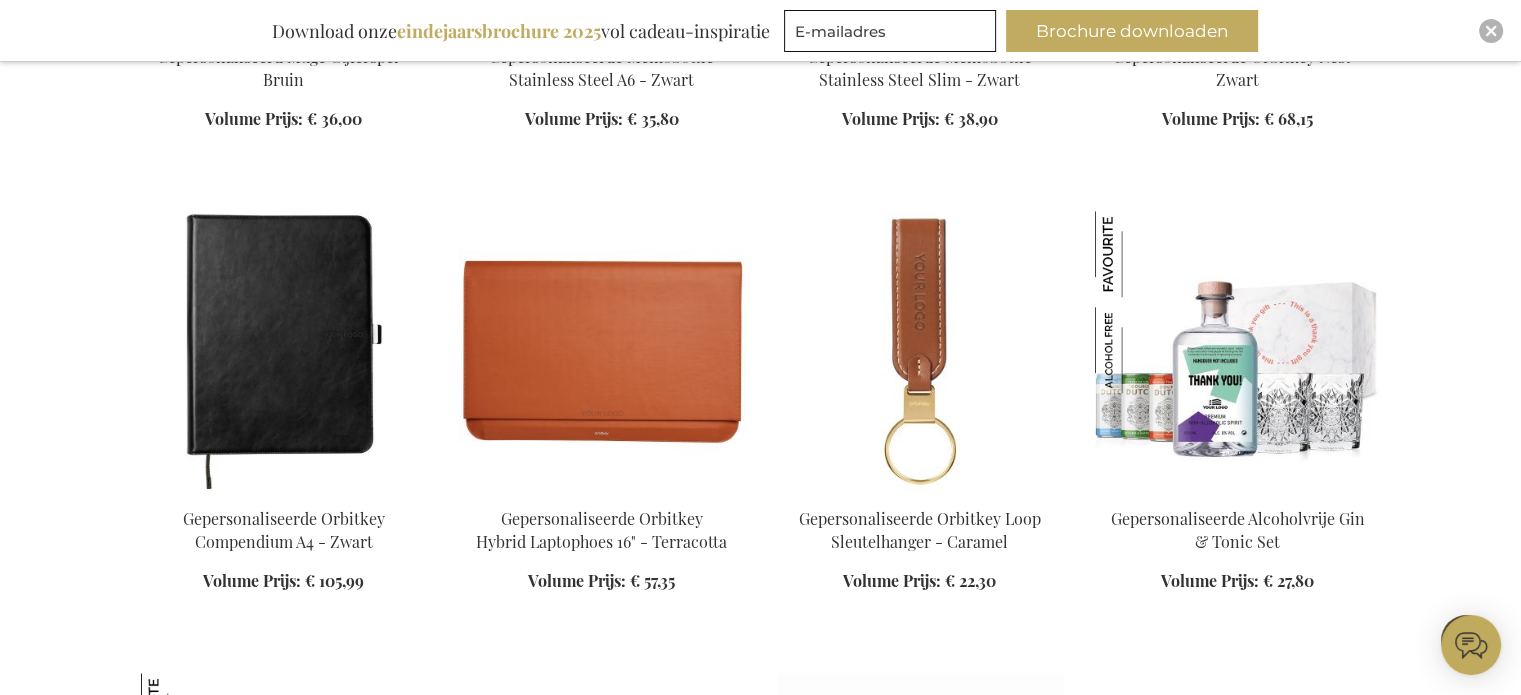 scroll, scrollTop: 1970, scrollLeft: 0, axis: vertical 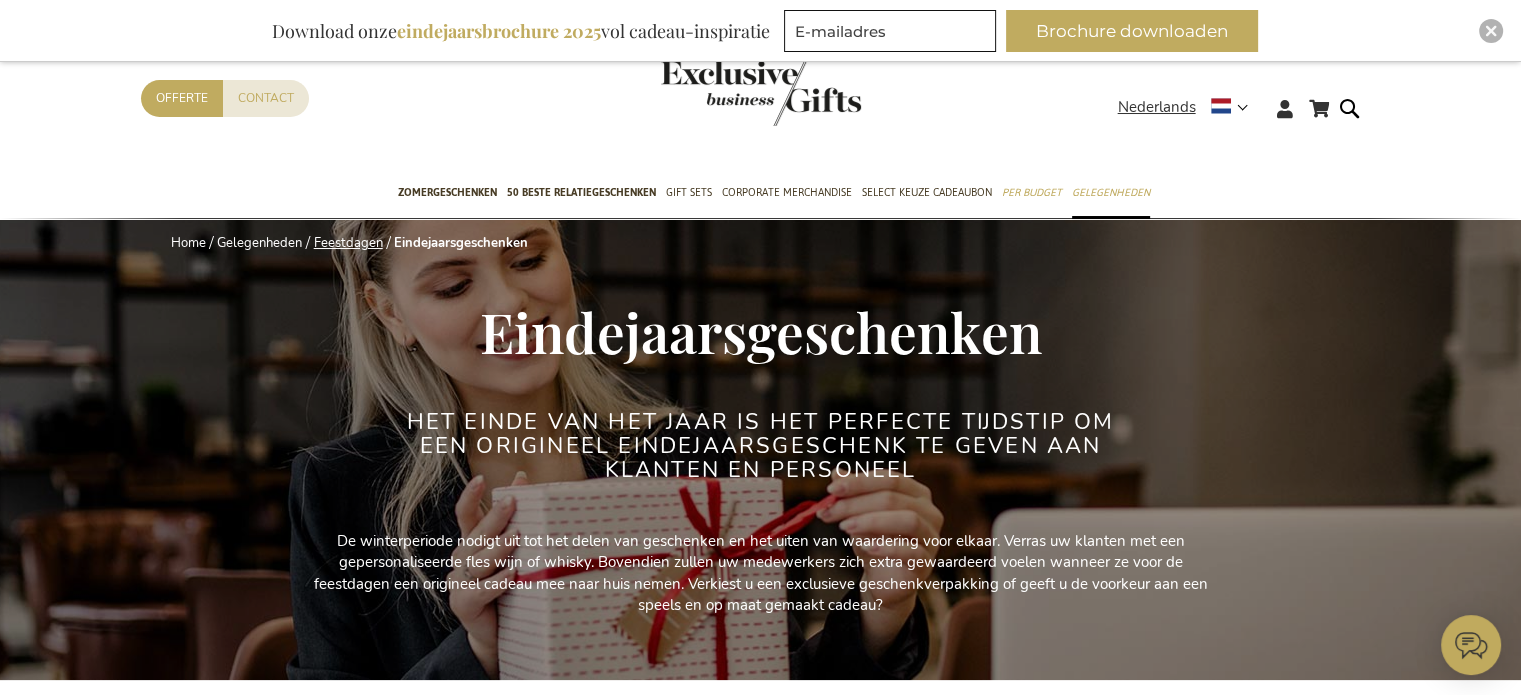 click on "Feestdagen" at bounding box center [348, 243] 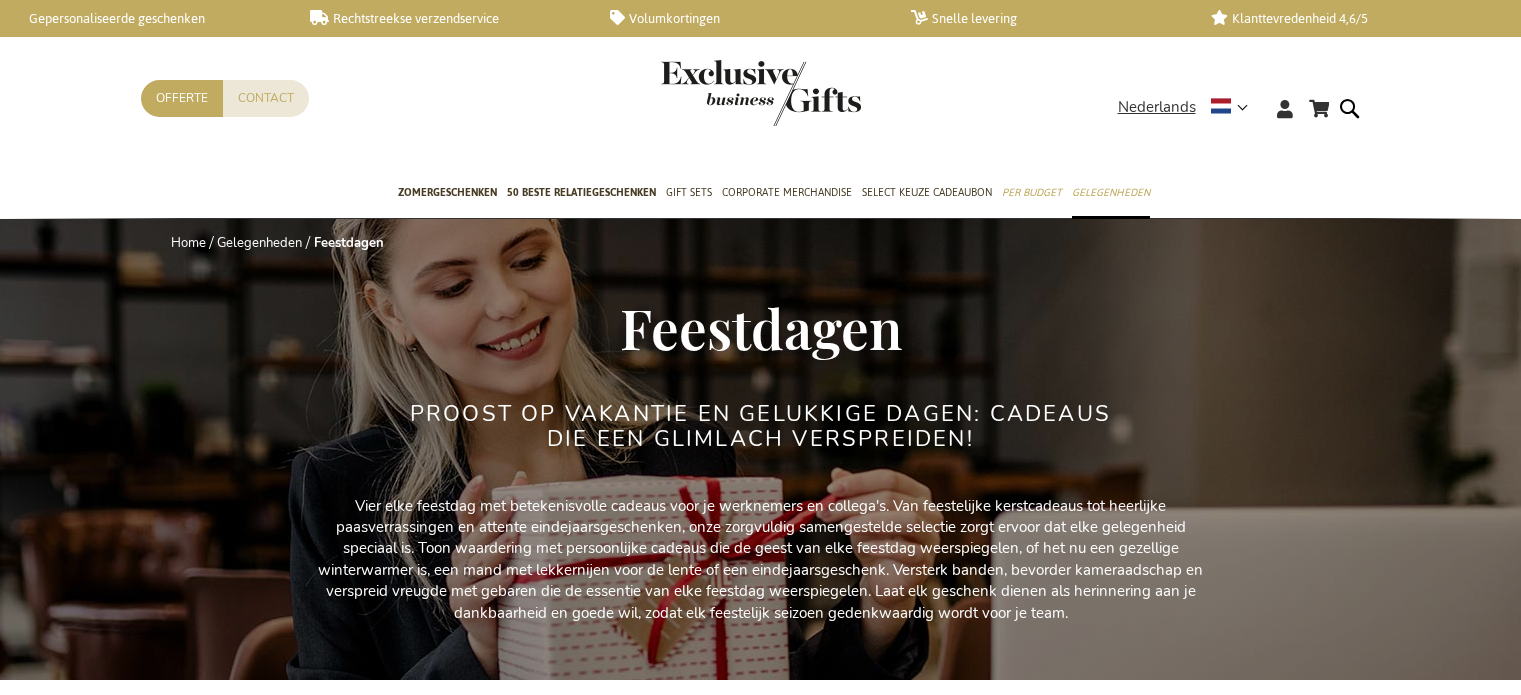 scroll, scrollTop: 0, scrollLeft: 0, axis: both 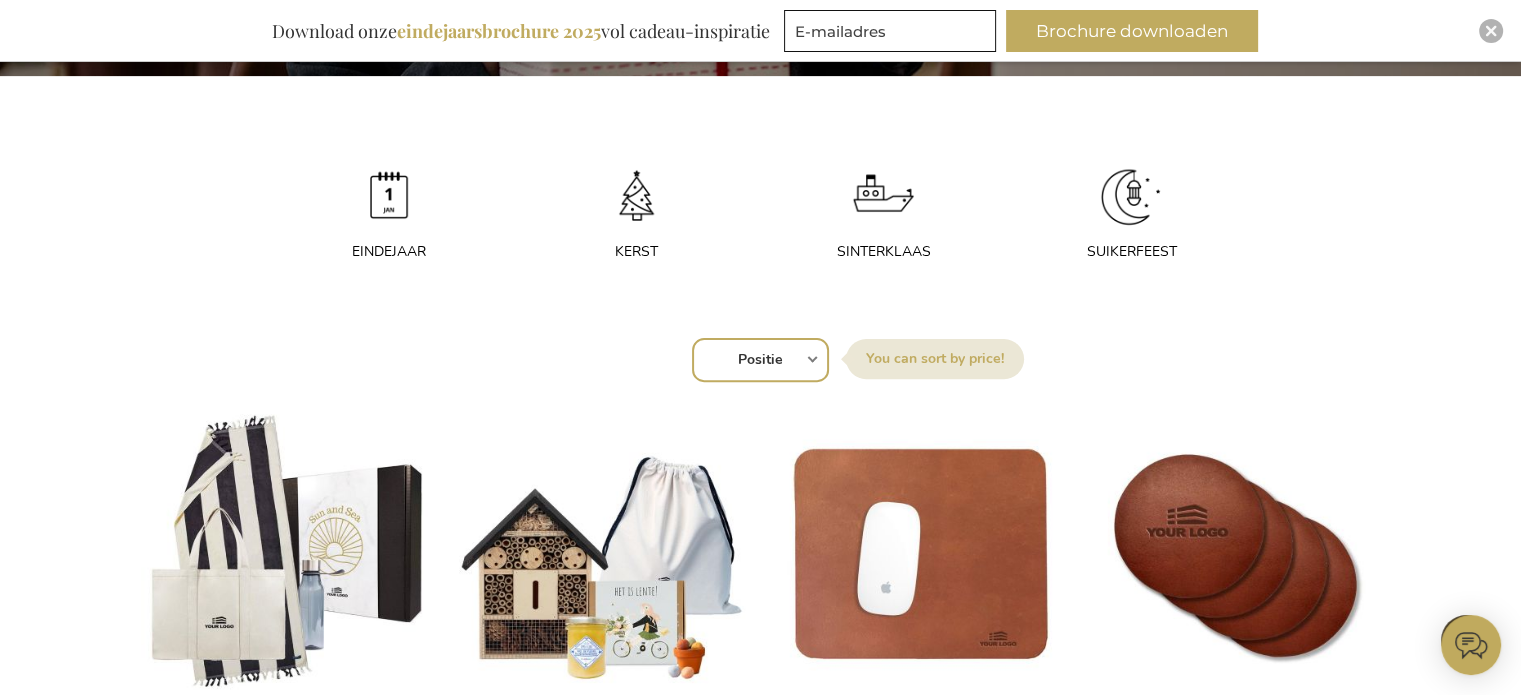 click at bounding box center [637, 197] 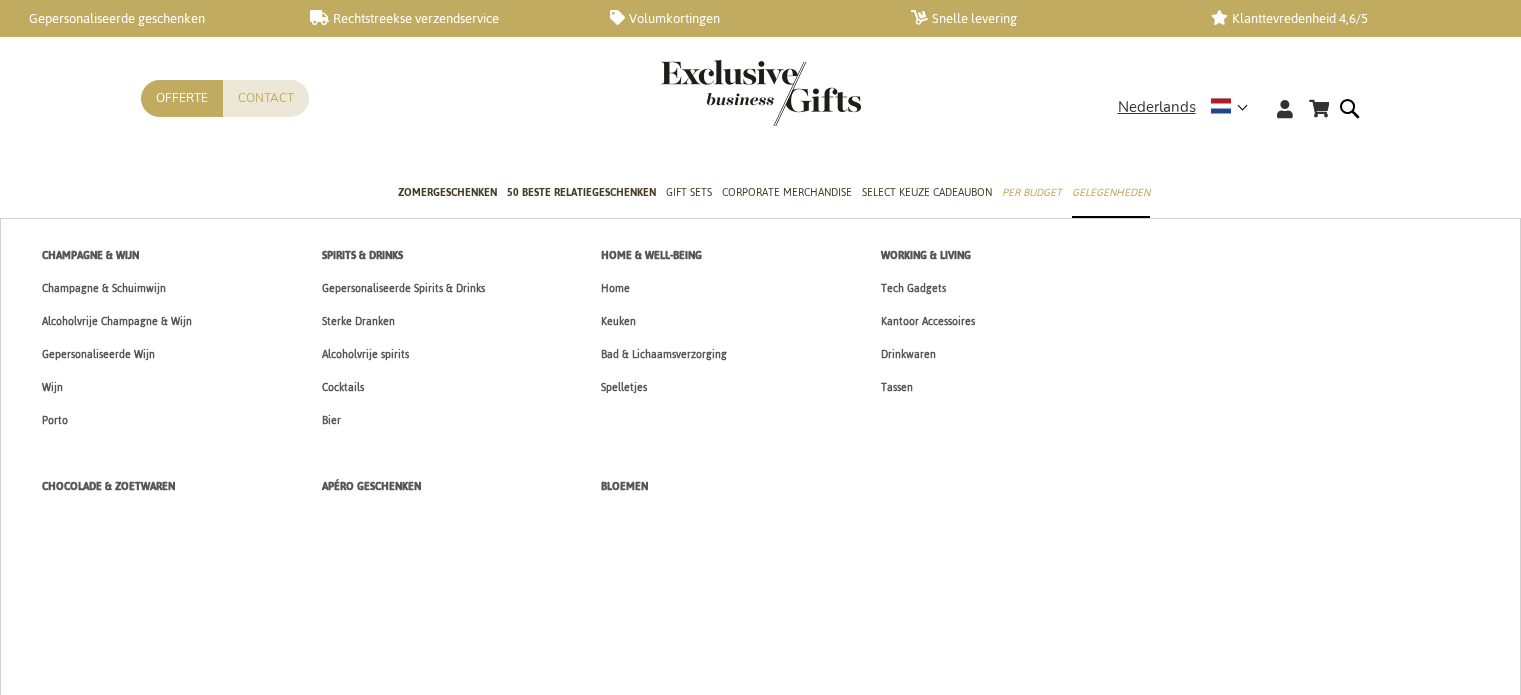 scroll, scrollTop: 0, scrollLeft: 0, axis: both 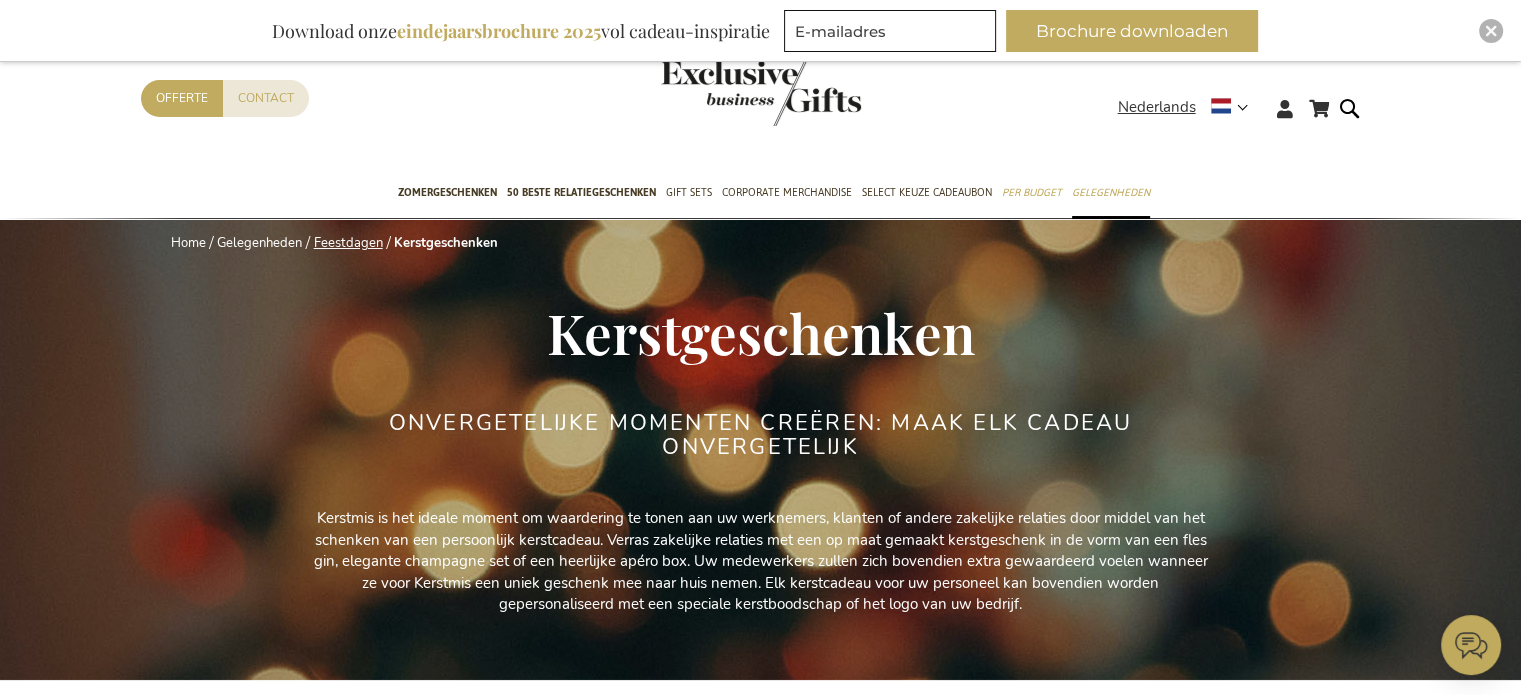 click on "Feestdagen" at bounding box center (348, 243) 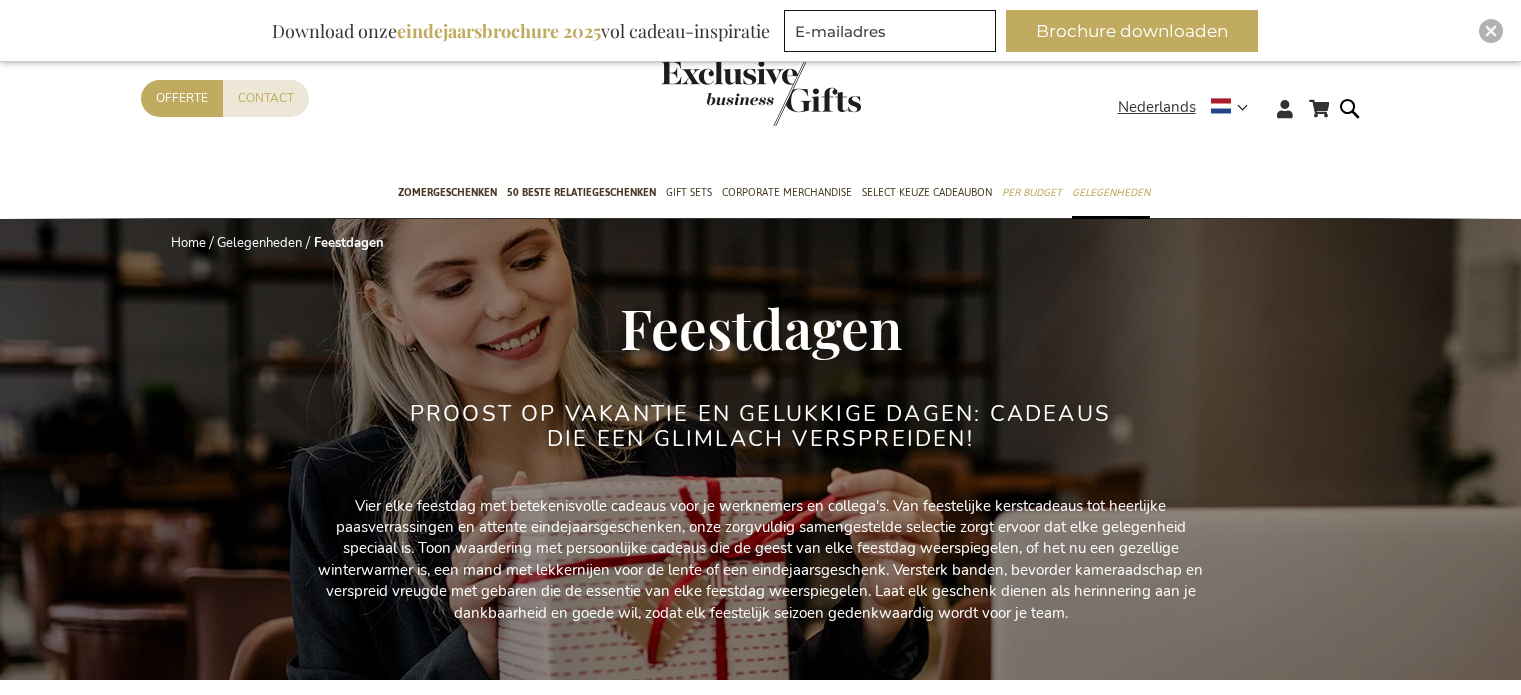 scroll, scrollTop: 500, scrollLeft: 0, axis: vertical 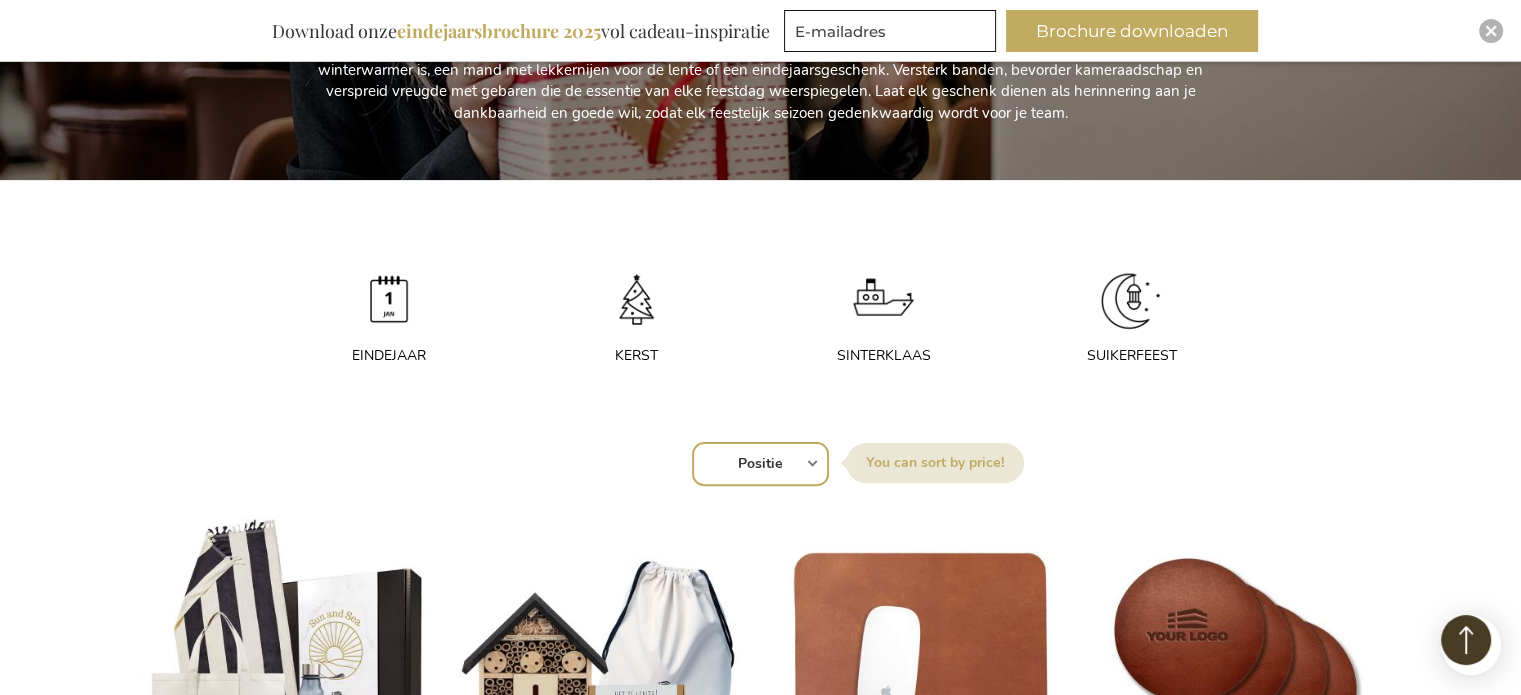 click at bounding box center (884, 301) 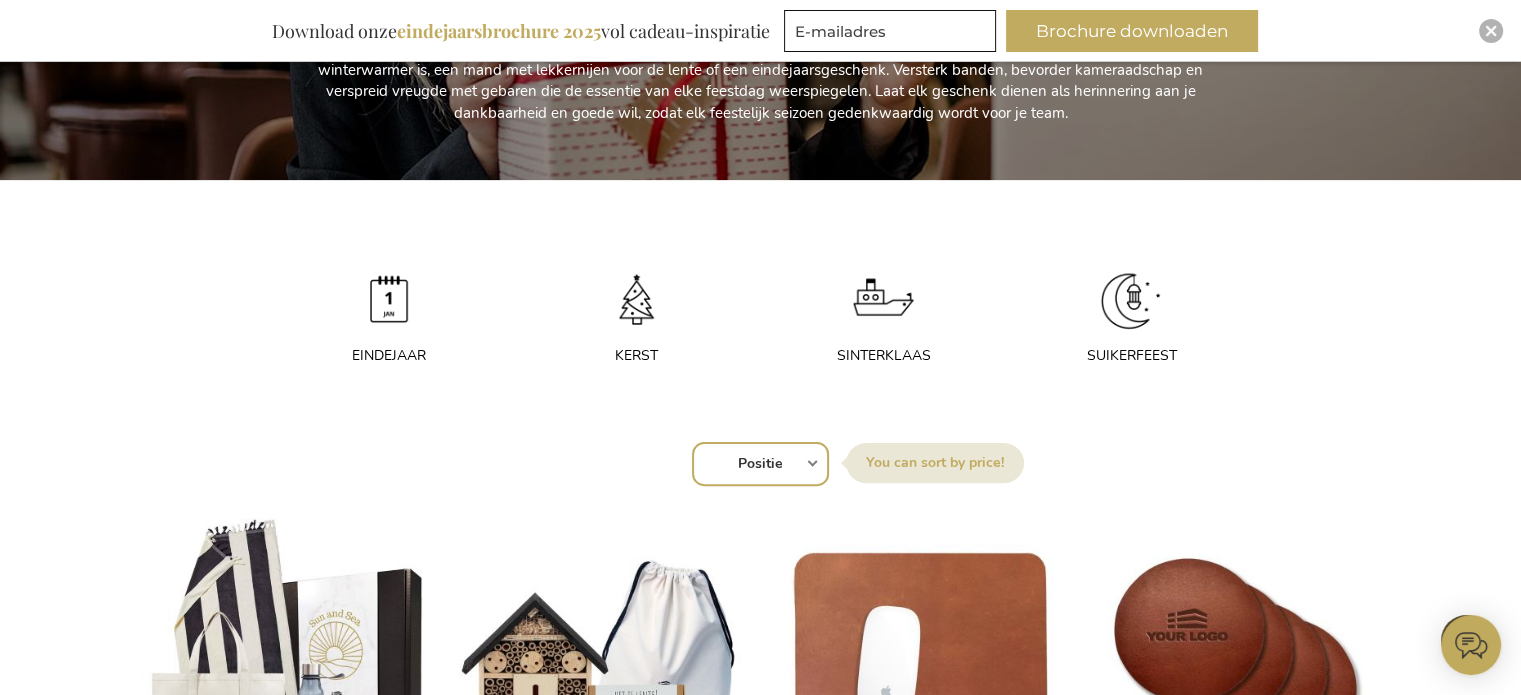 scroll, scrollTop: 0, scrollLeft: 0, axis: both 